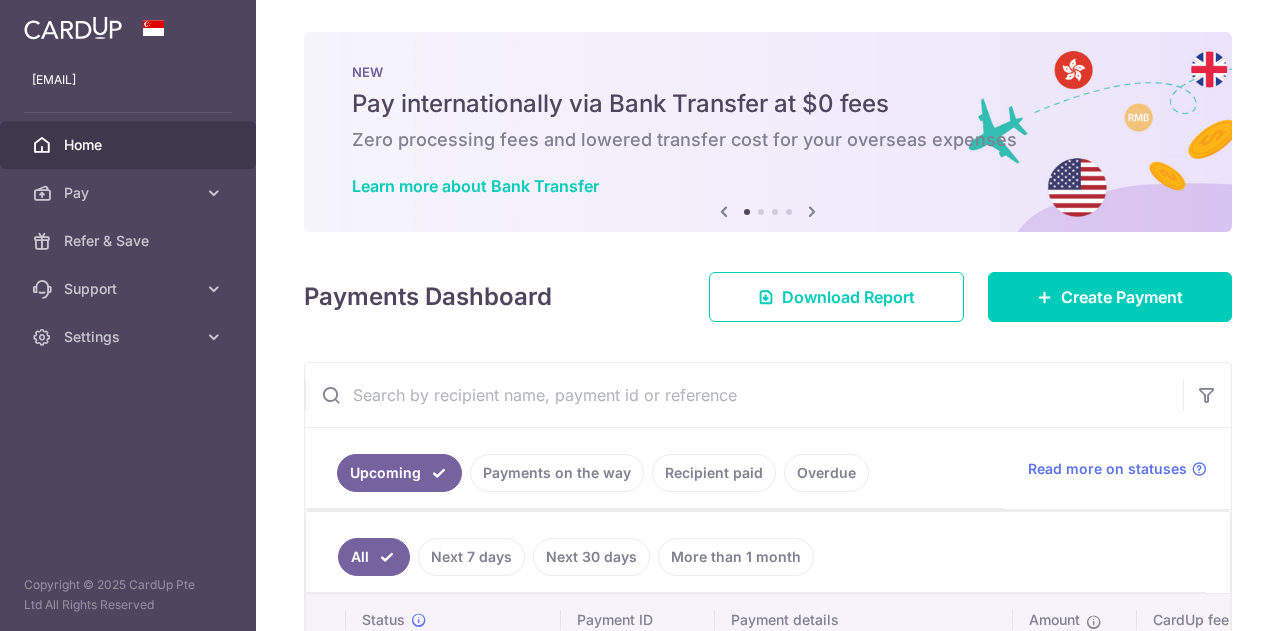 scroll, scrollTop: 0, scrollLeft: 0, axis: both 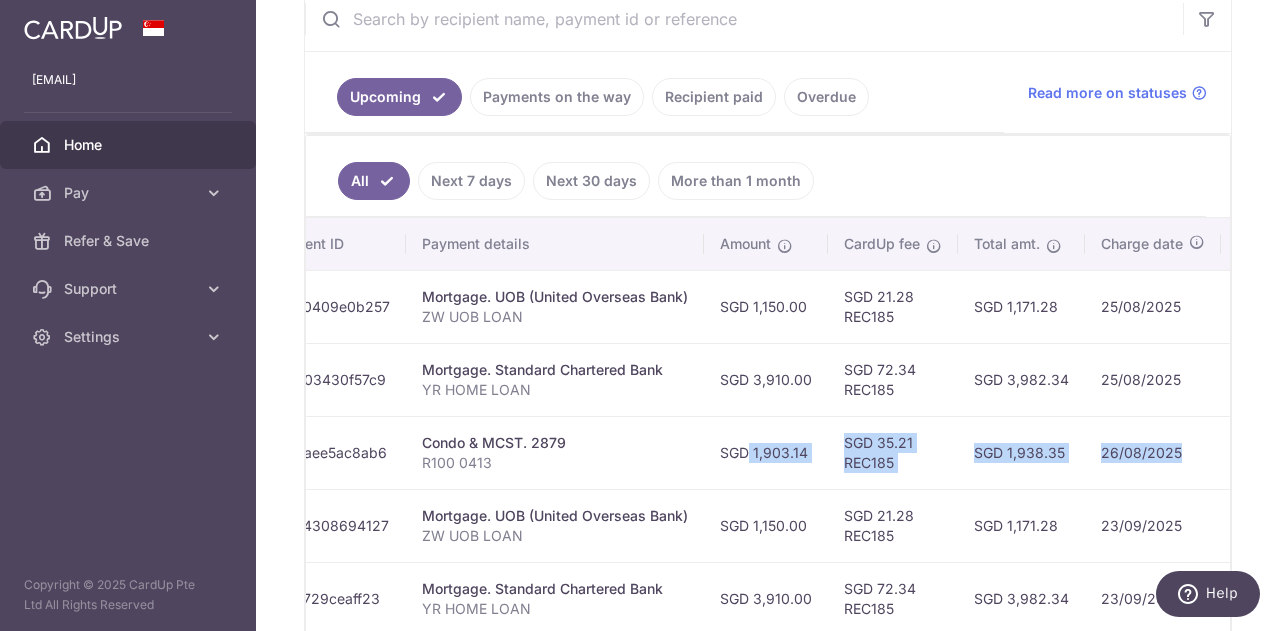 drag, startPoint x: 1030, startPoint y: 445, endPoint x: 1188, endPoint y: 441, distance: 158.05063 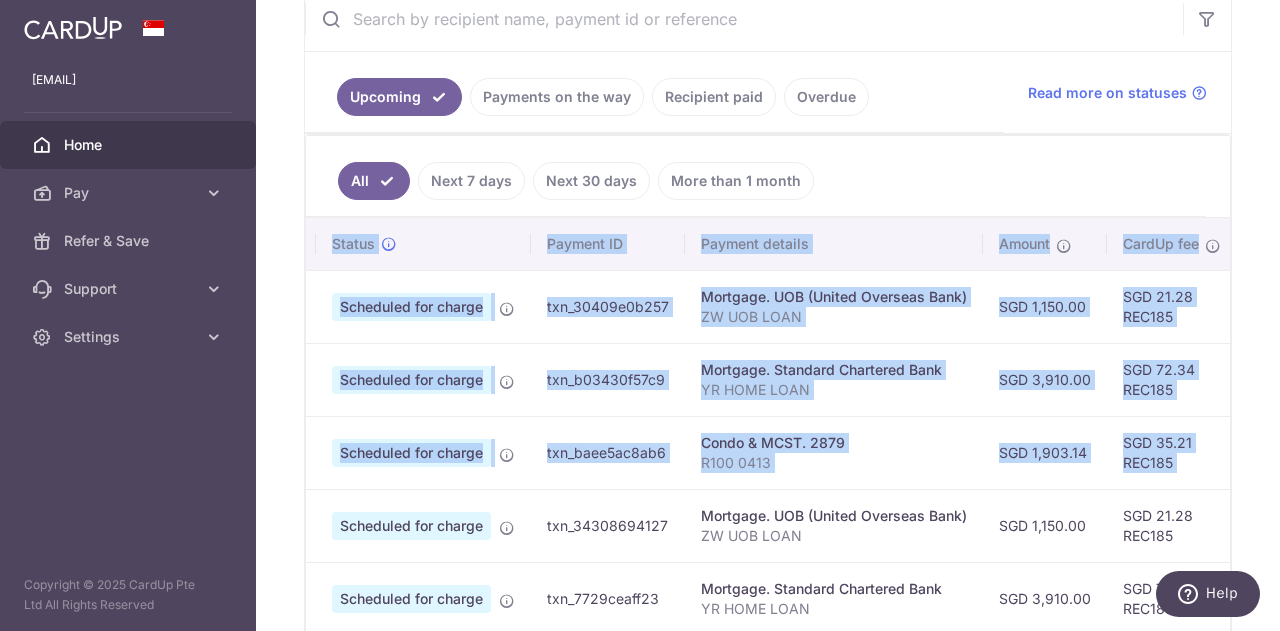 scroll, scrollTop: 0, scrollLeft: 0, axis: both 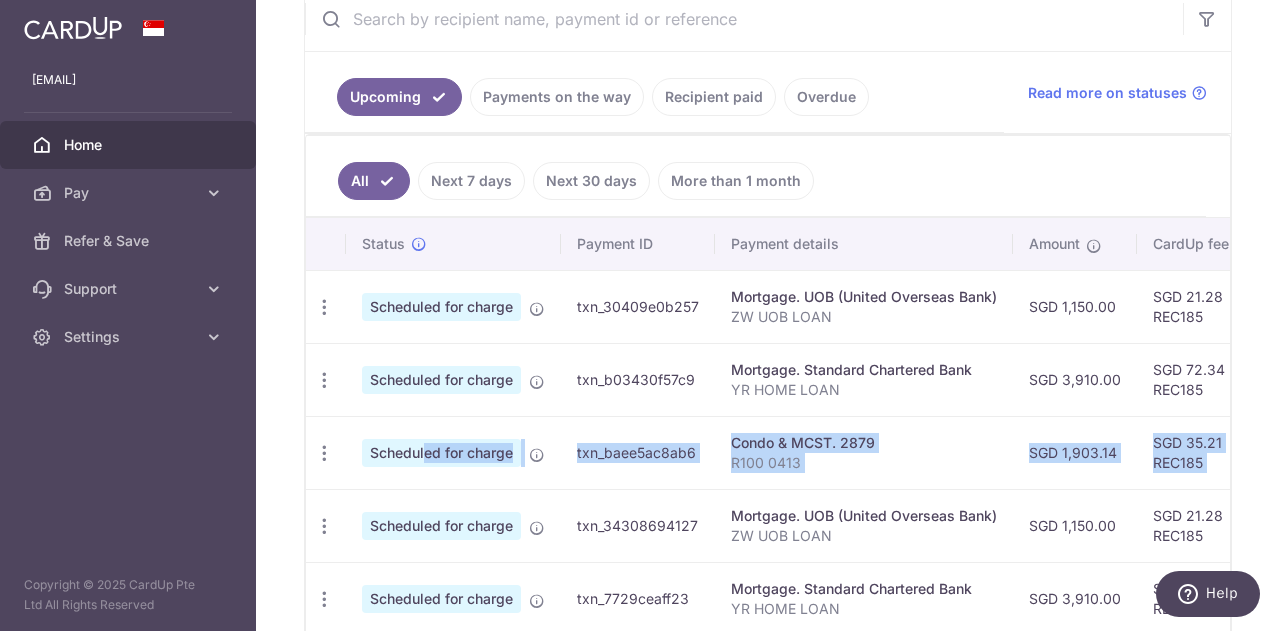 drag, startPoint x: 1187, startPoint y: 453, endPoint x: 361, endPoint y: 441, distance: 826.08716 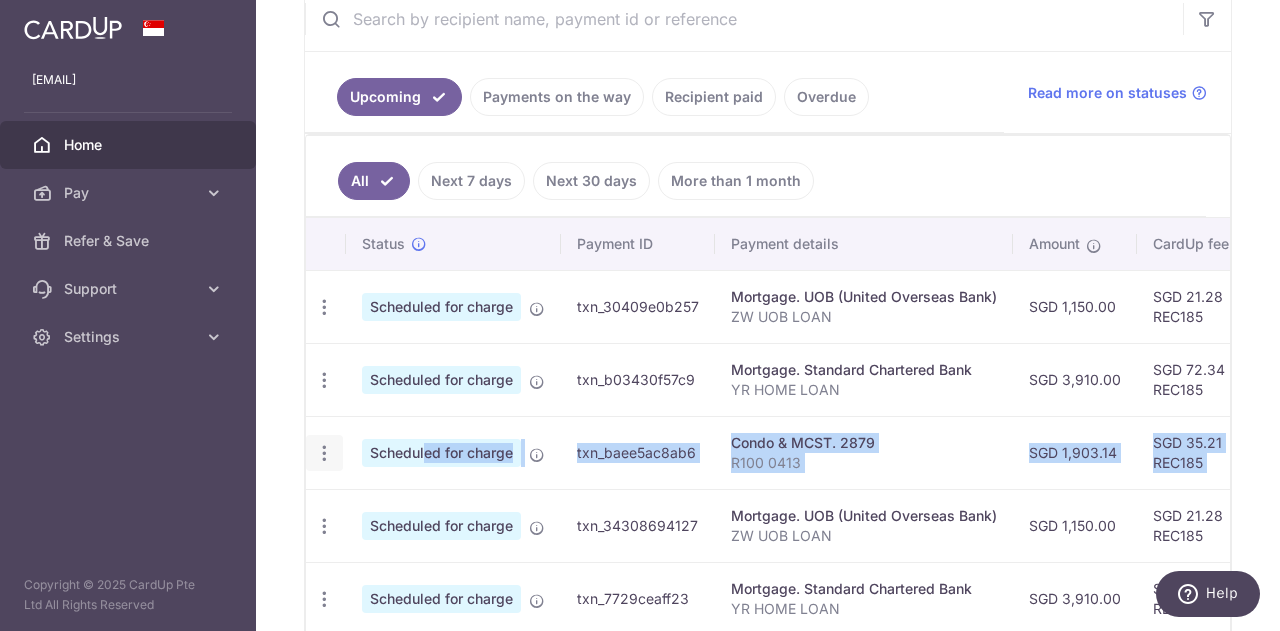click at bounding box center [324, 307] 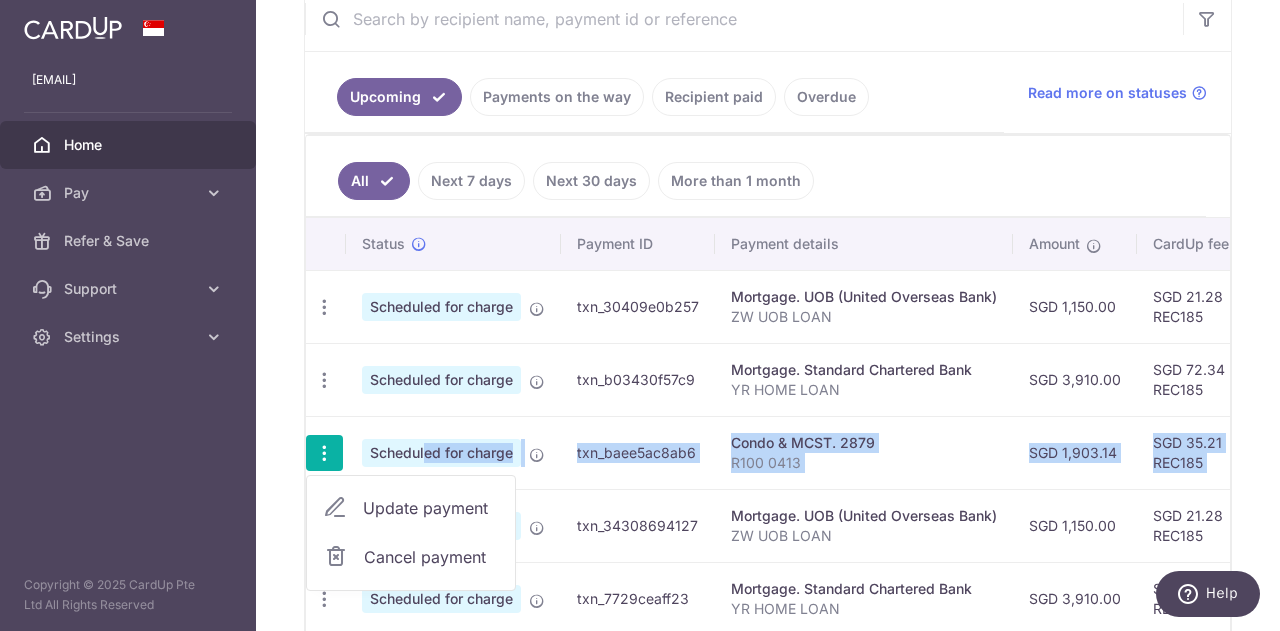 click on "SGD 1,903.14" at bounding box center (1075, 452) 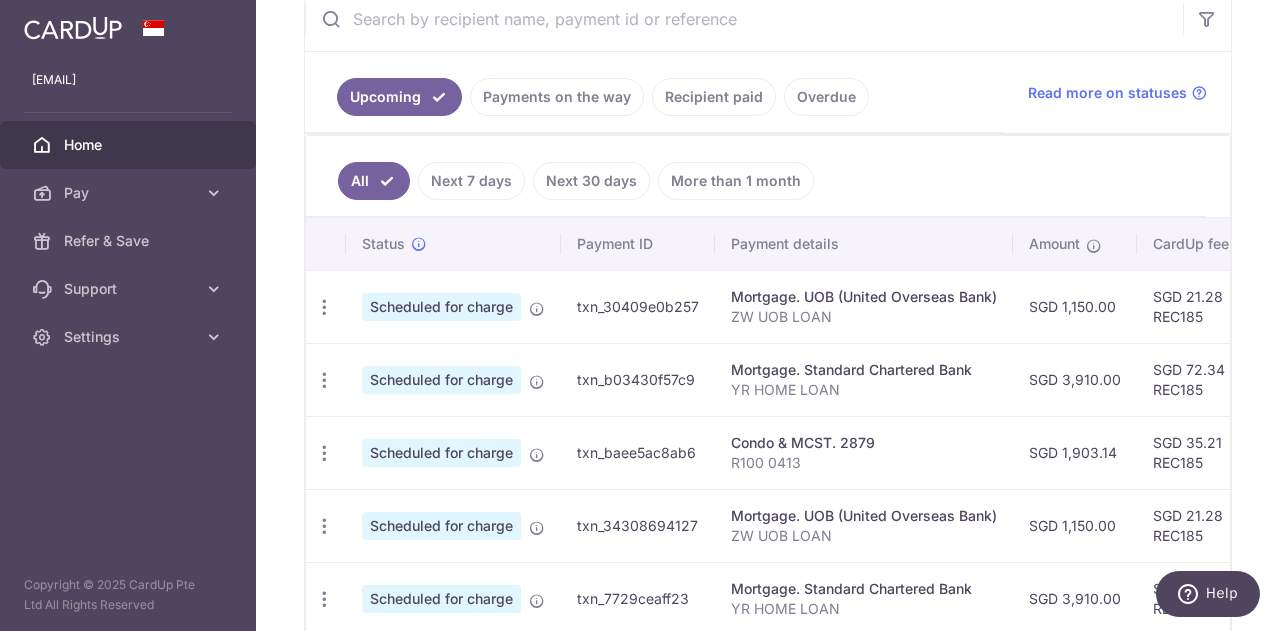drag, startPoint x: 1114, startPoint y: 443, endPoint x: 1030, endPoint y: 461, distance: 85.90693 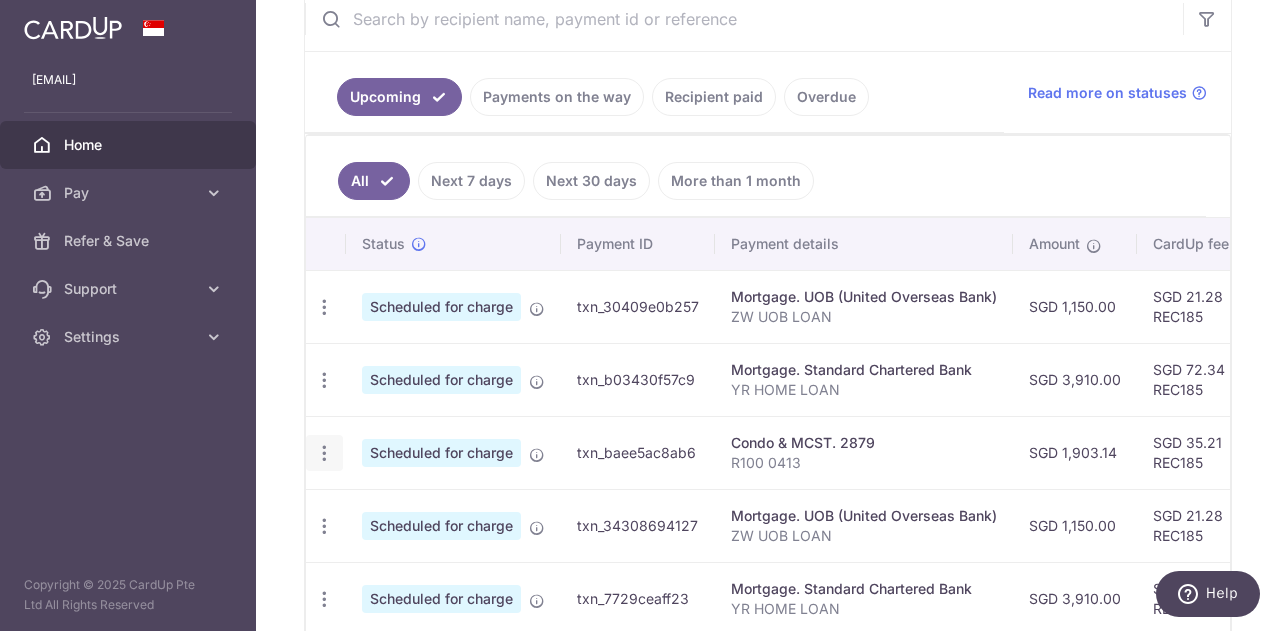 click at bounding box center (324, 307) 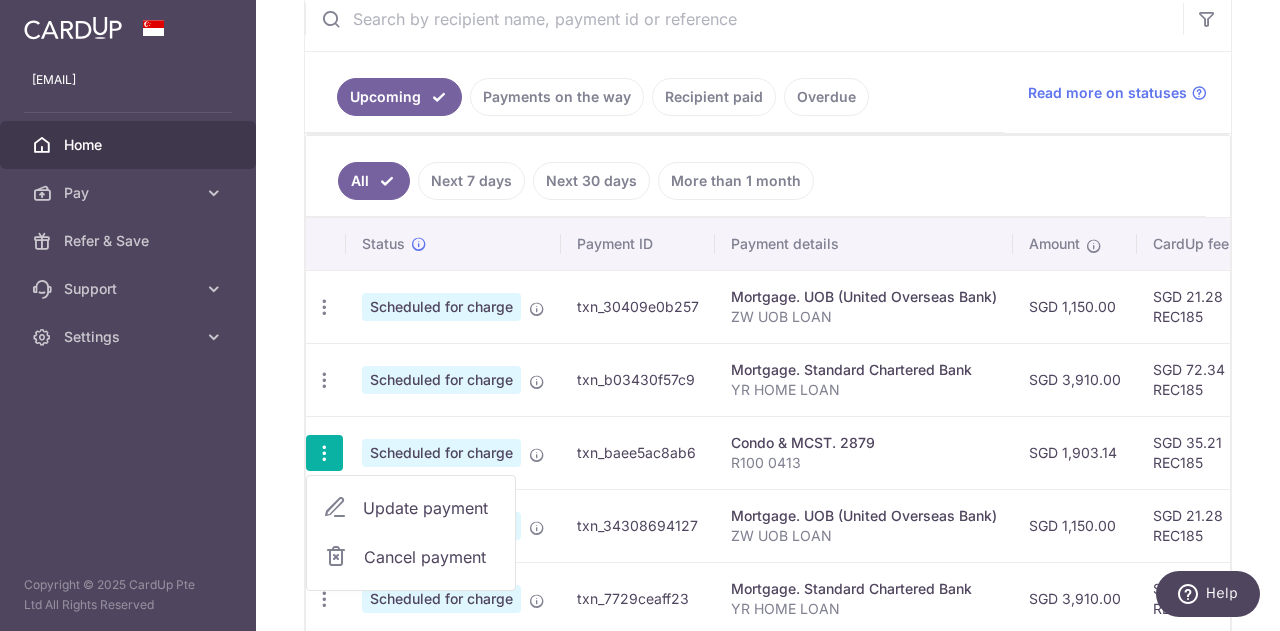 click on "Update payment" at bounding box center (431, 508) 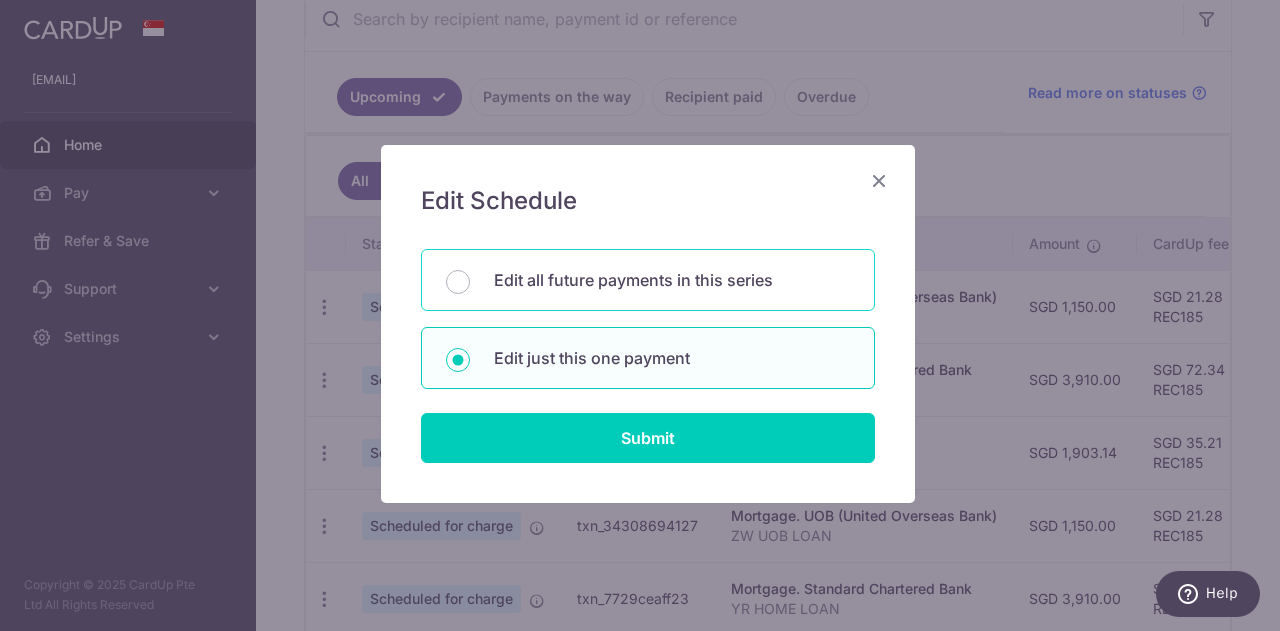 click on "Edit all future payments in this series" at bounding box center [672, 280] 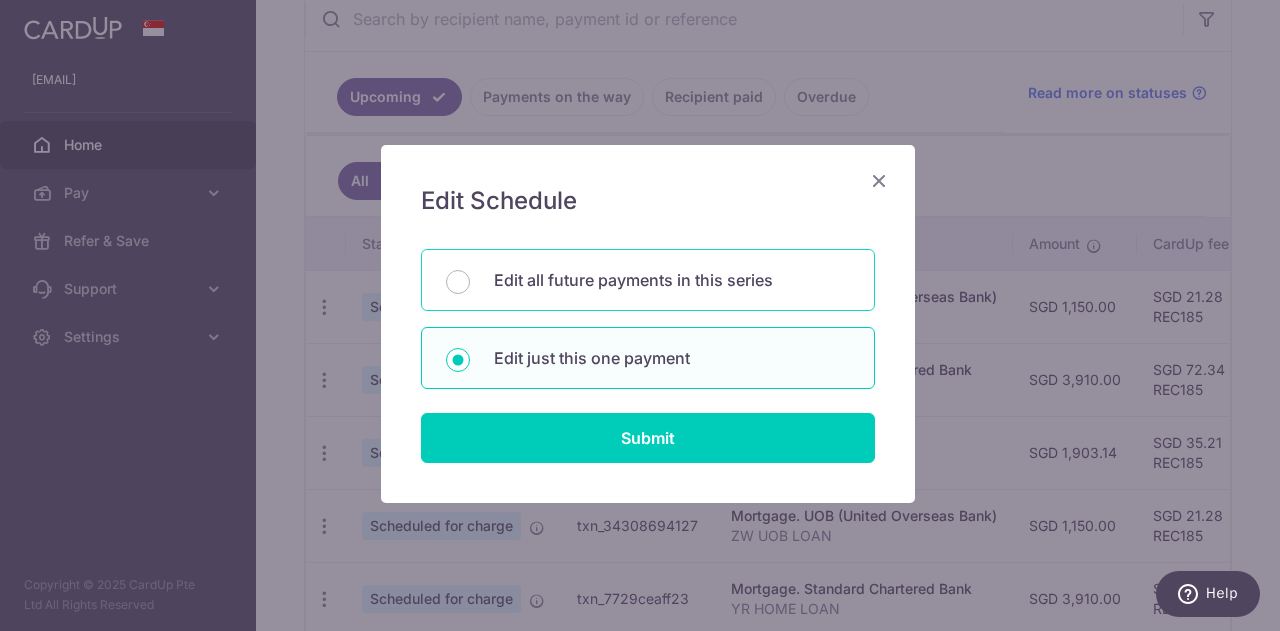 click on "Edit all future payments in this series" at bounding box center (458, 282) 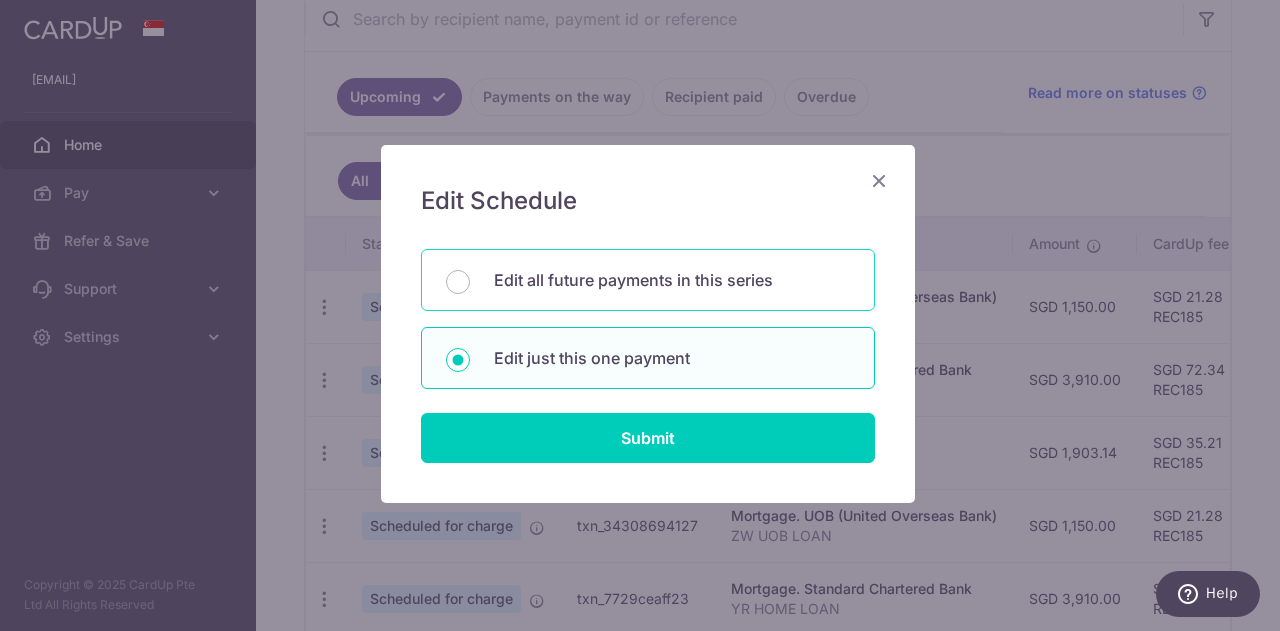 radio on "true" 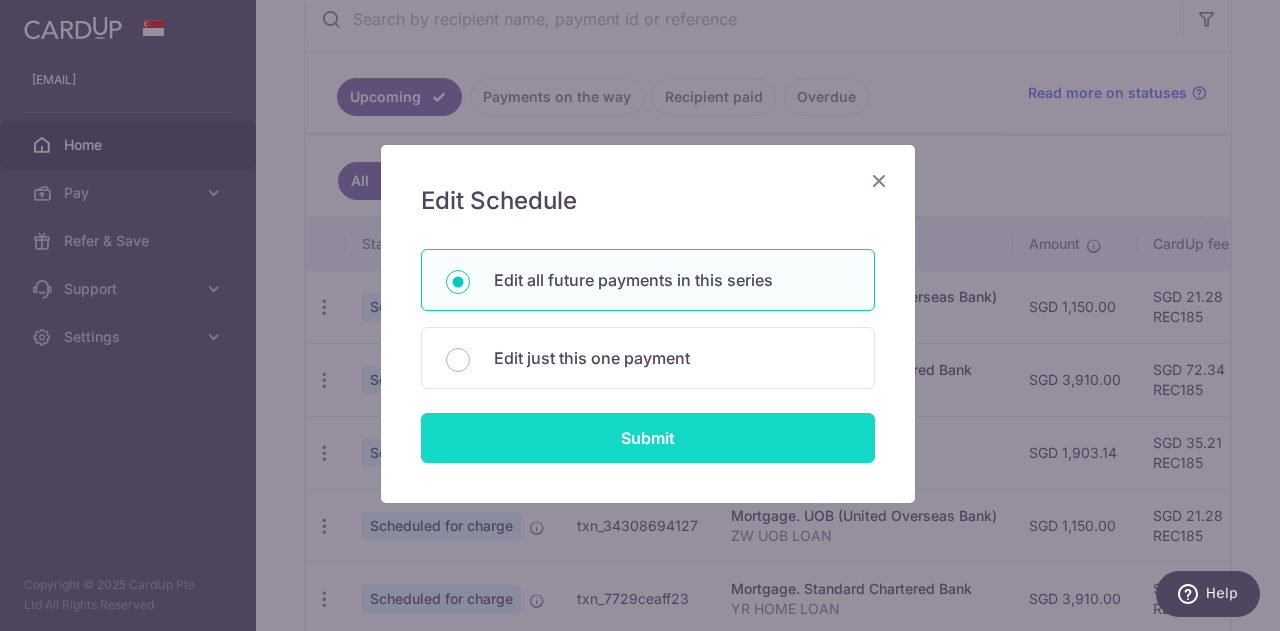 click on "Submit" at bounding box center [648, 438] 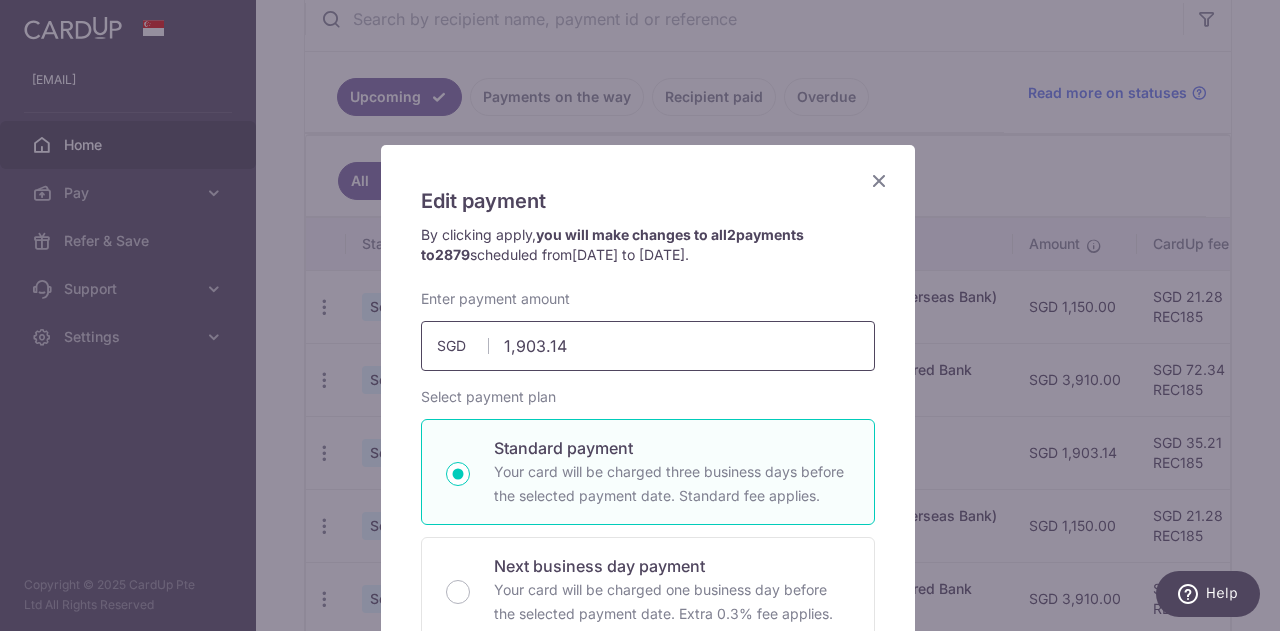click on "1,903.14" at bounding box center [648, 346] 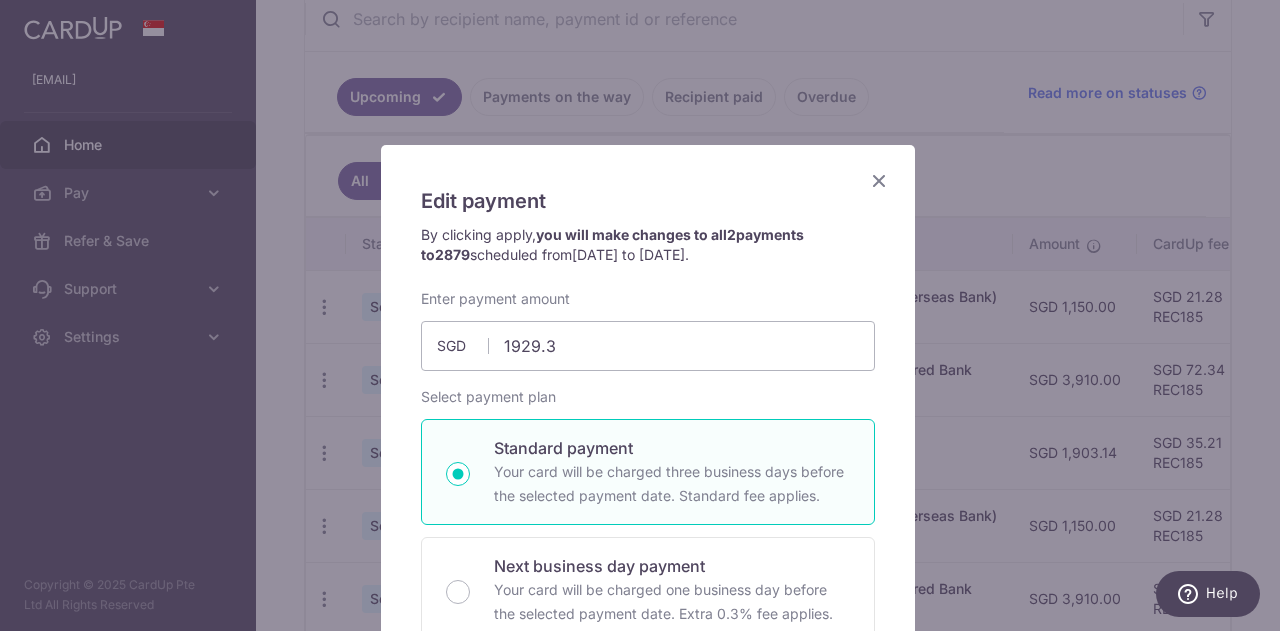 type on "1,929.30" 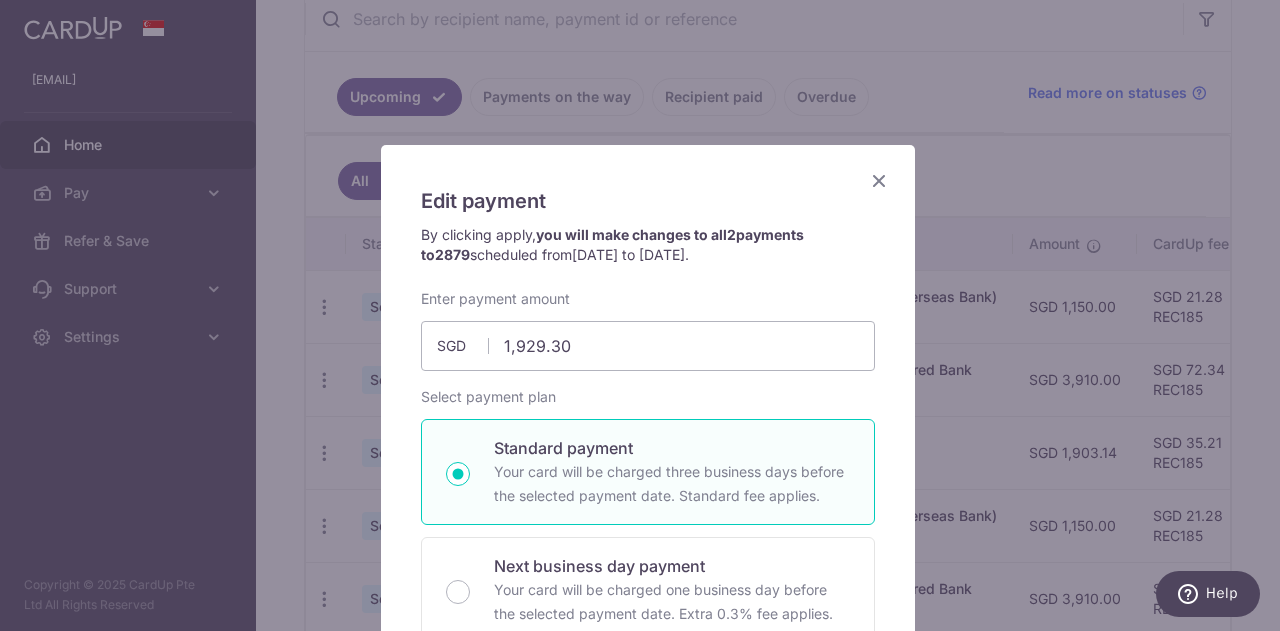 click on "Select payment plan
Standard payment
Your card will be charged three  business days before the selected payment date. Standard fee applies.
Next business day payment
Your card will be charged one business day before the selected payment date. Extra 0.3% fee applies.
Payment will reach your recipient in one business day after your card is charged.
A 0.3% Express fee will be applied." at bounding box center [648, 539] 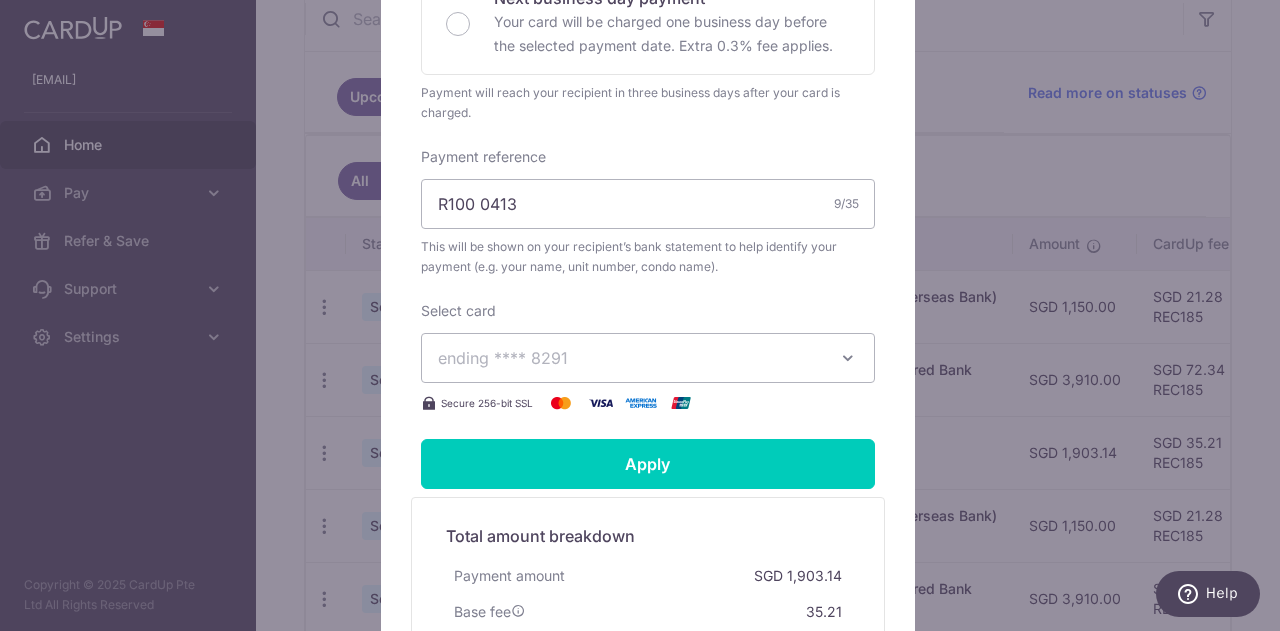scroll, scrollTop: 600, scrollLeft: 0, axis: vertical 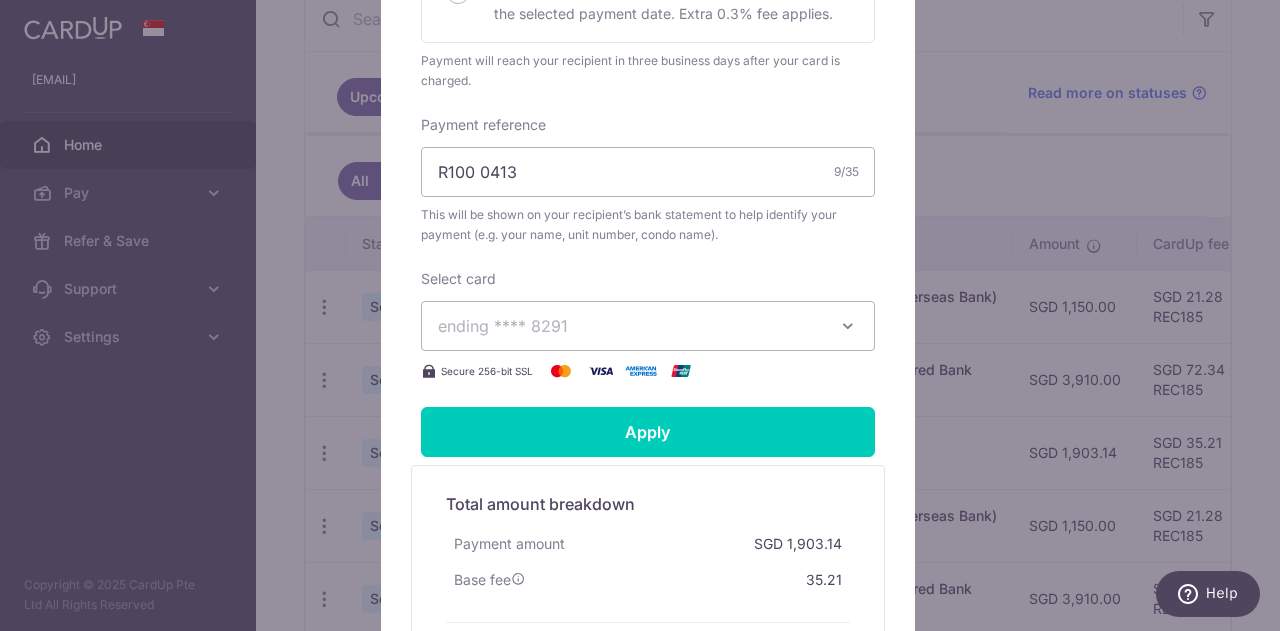 click on "ending 8291" at bounding box center (648, 326) 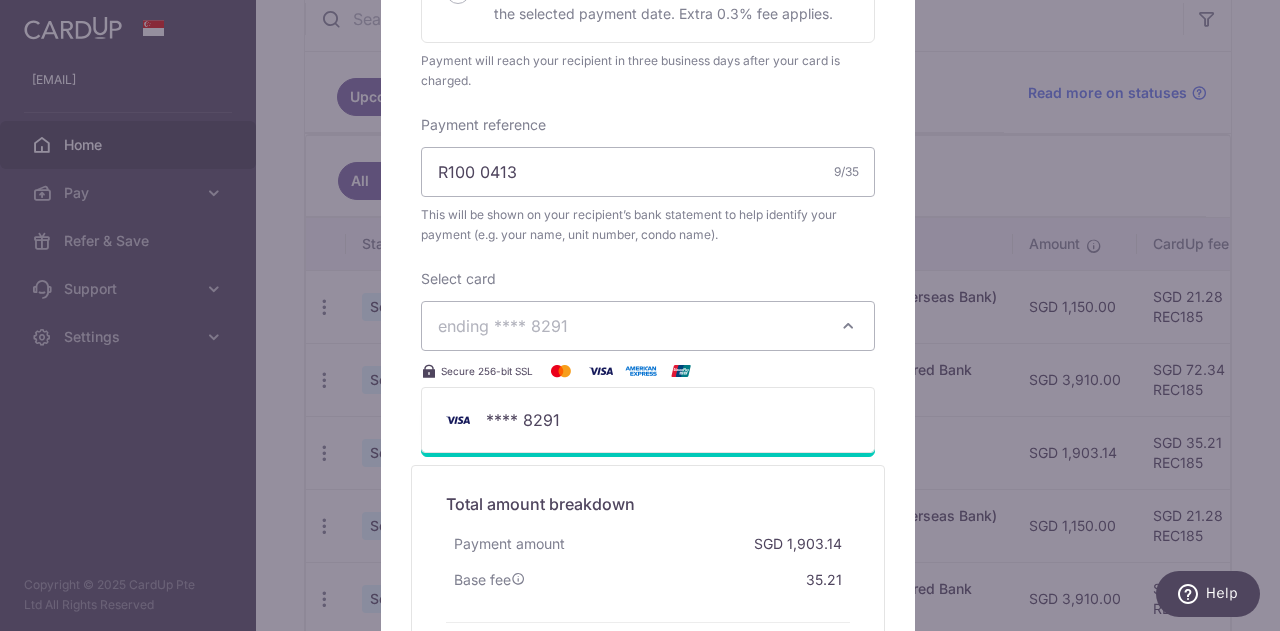 click on "ending 8291" at bounding box center (648, 326) 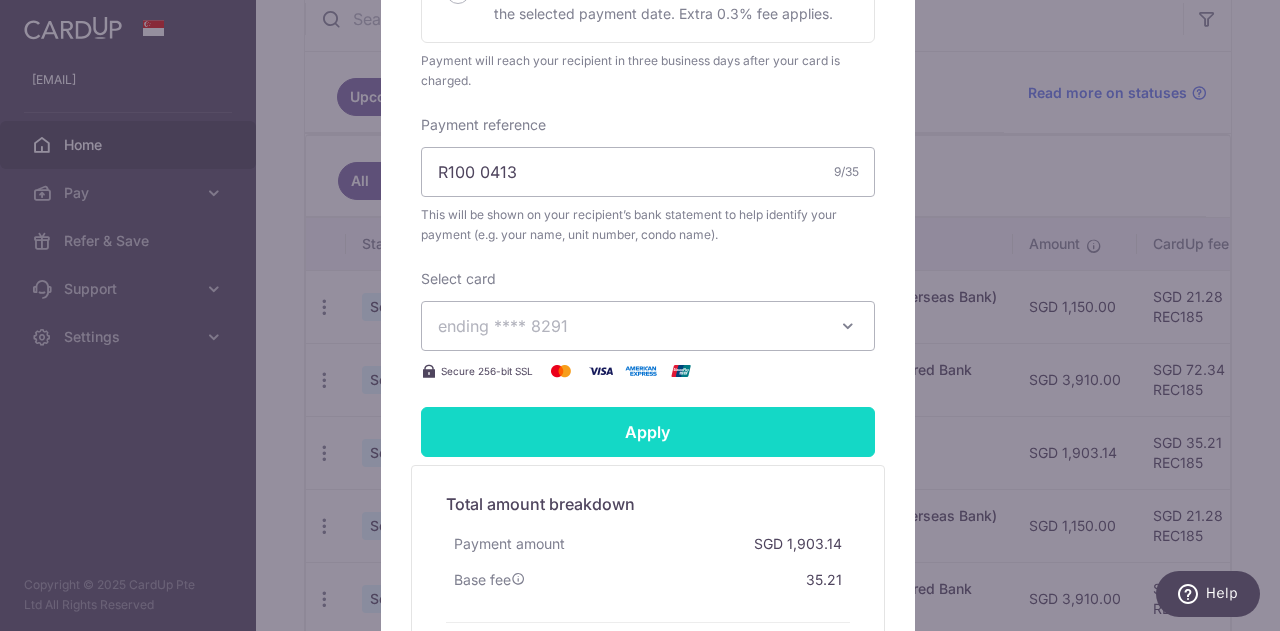 click on "Apply" at bounding box center (648, 432) 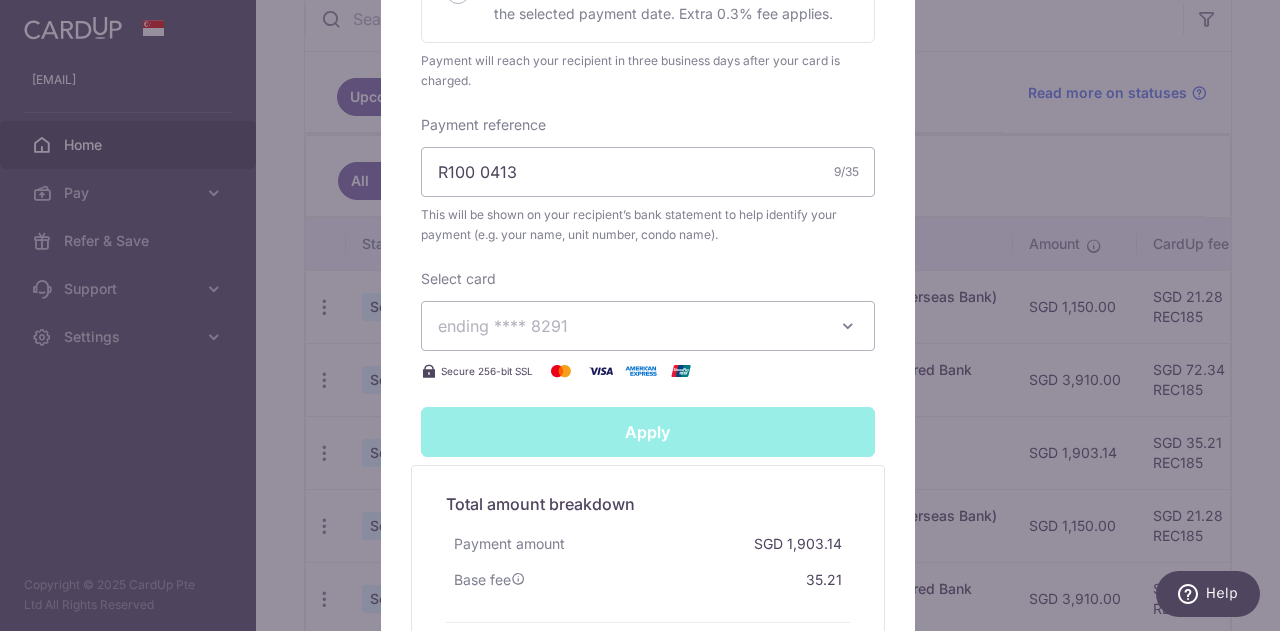 type on "Successfully Applied" 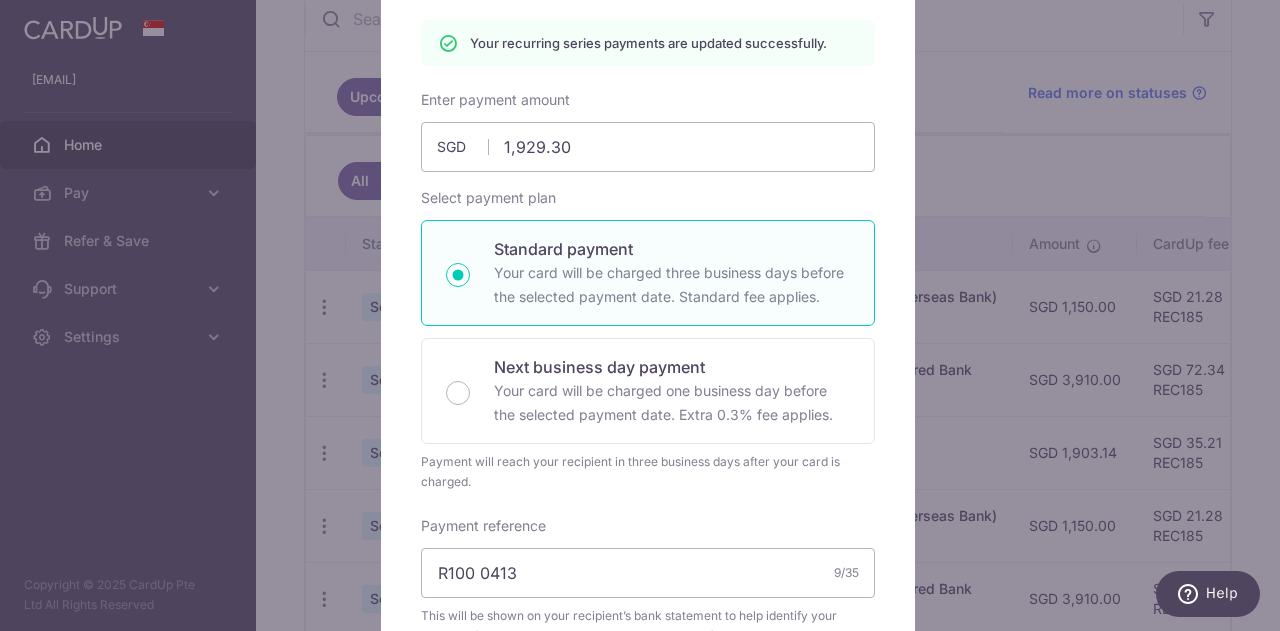 scroll, scrollTop: 0, scrollLeft: 0, axis: both 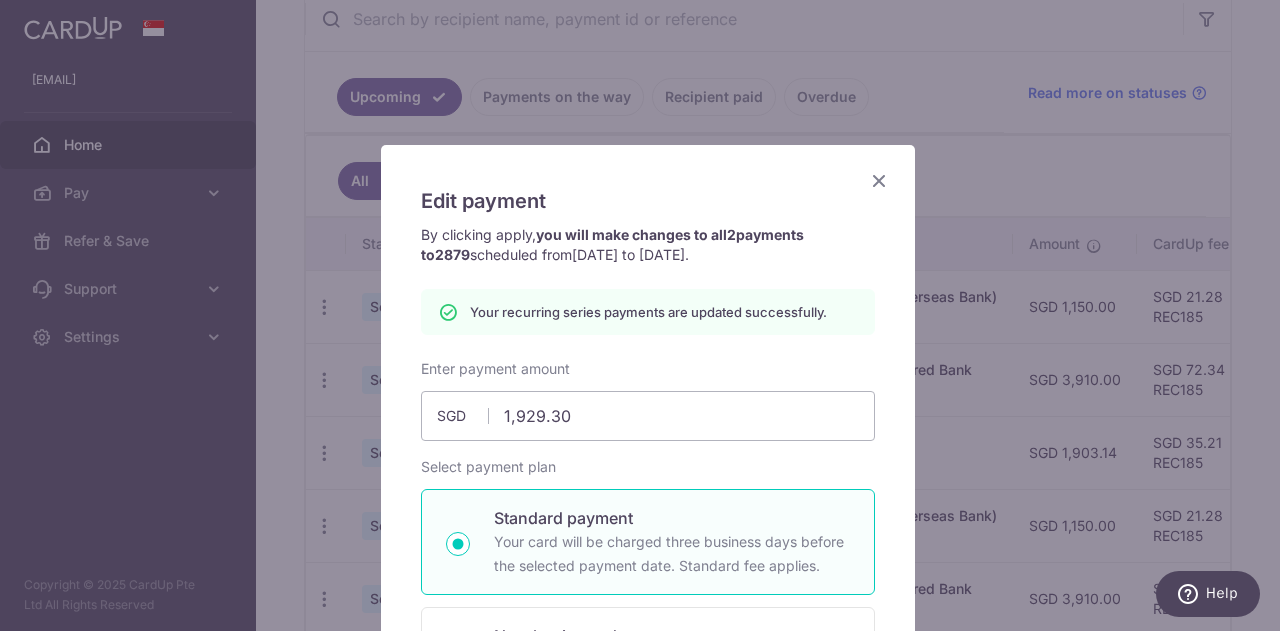 click at bounding box center [879, 180] 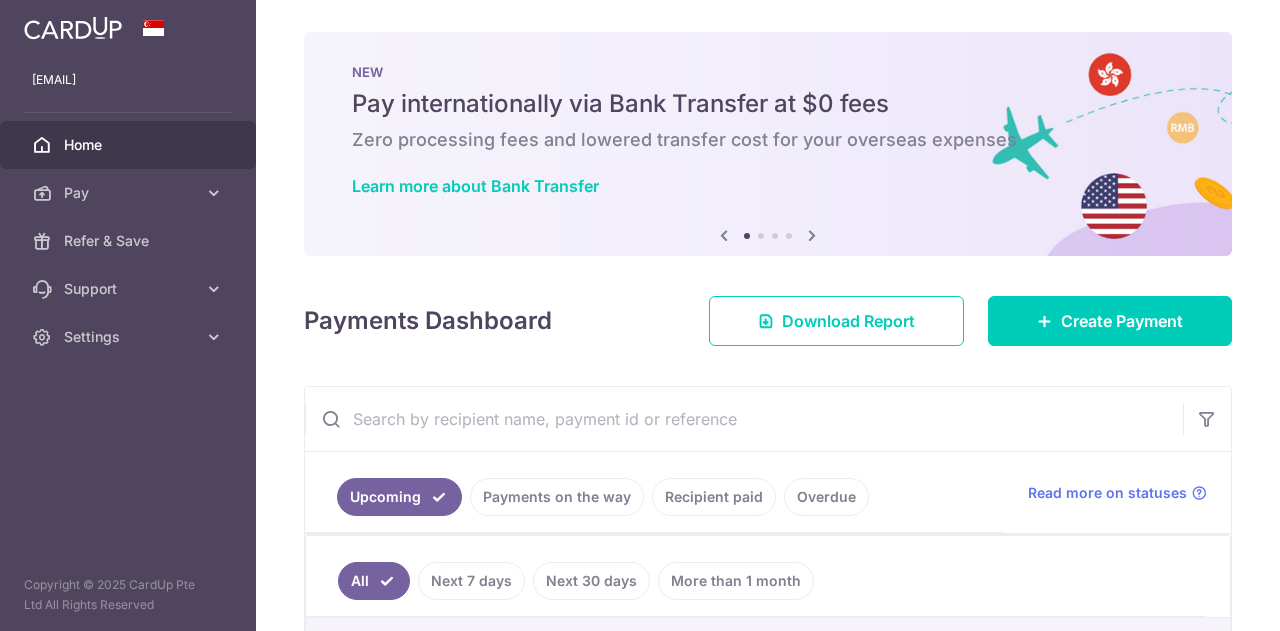 scroll, scrollTop: 0, scrollLeft: 0, axis: both 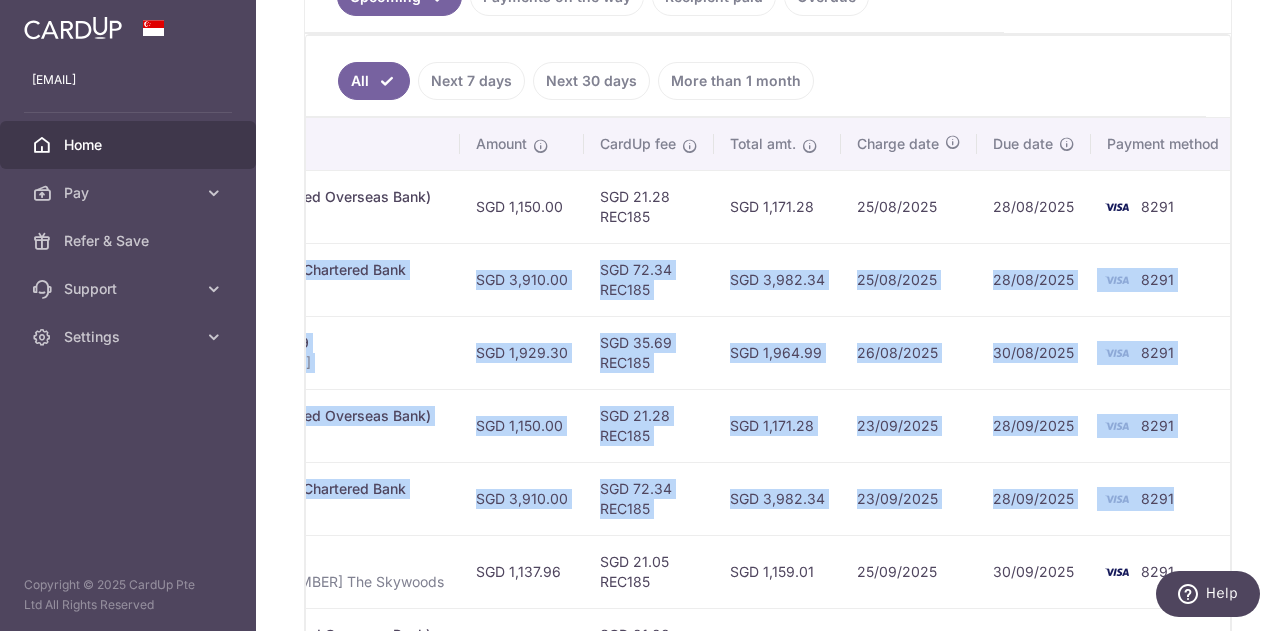 drag, startPoint x: 729, startPoint y: 266, endPoint x: 1181, endPoint y: 484, distance: 501.82468 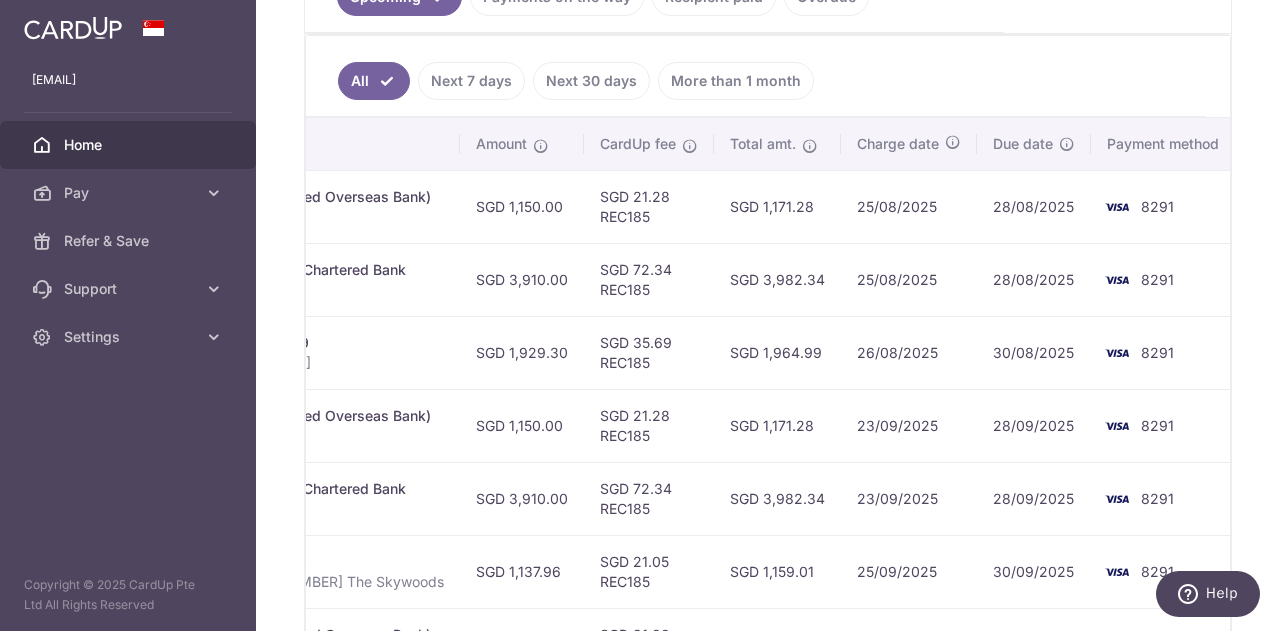 scroll, scrollTop: 400, scrollLeft: 0, axis: vertical 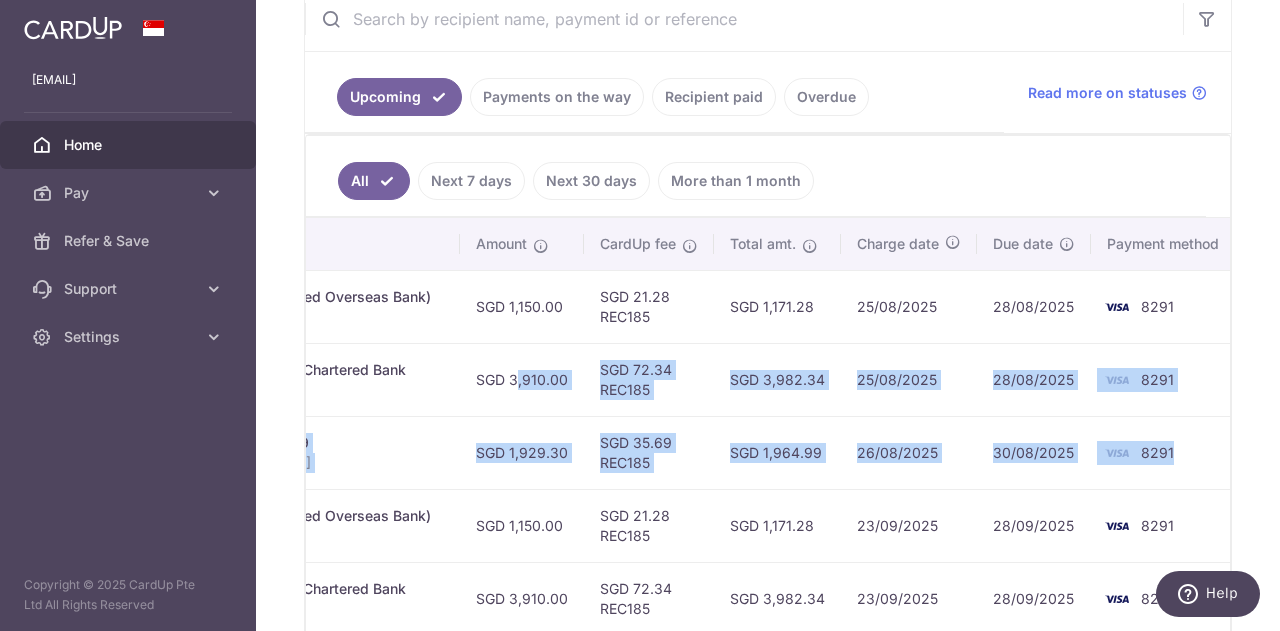 drag, startPoint x: 1154, startPoint y: 455, endPoint x: 484, endPoint y: 357, distance: 677.1292 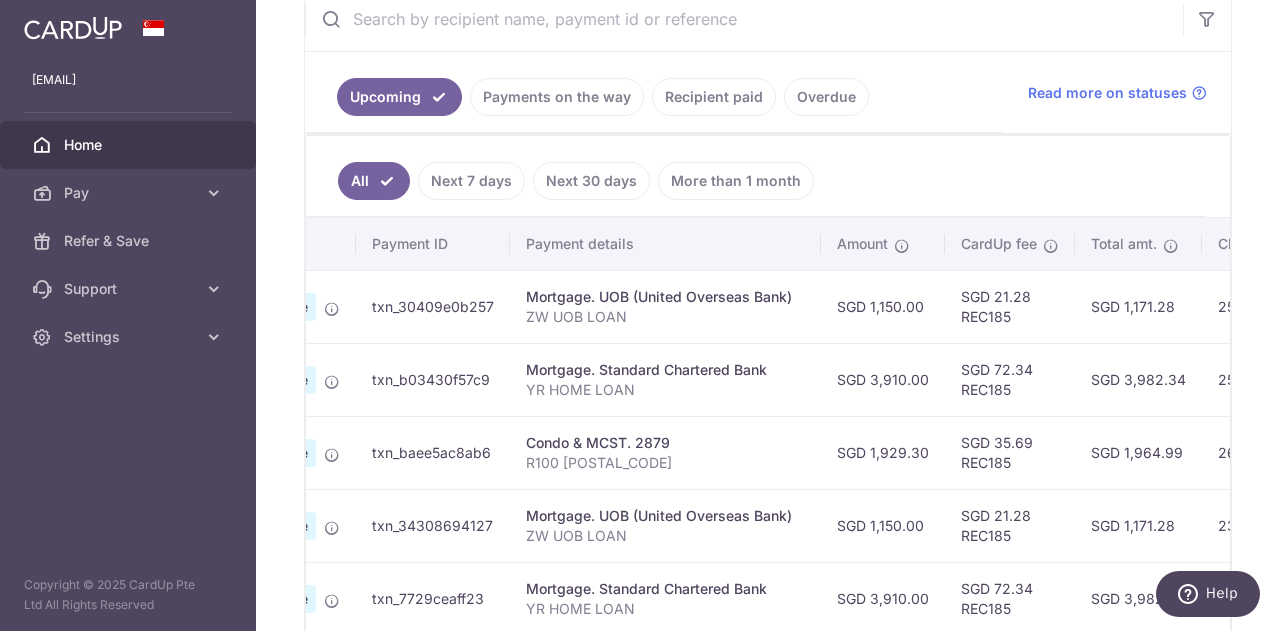 scroll, scrollTop: 0, scrollLeft: 0, axis: both 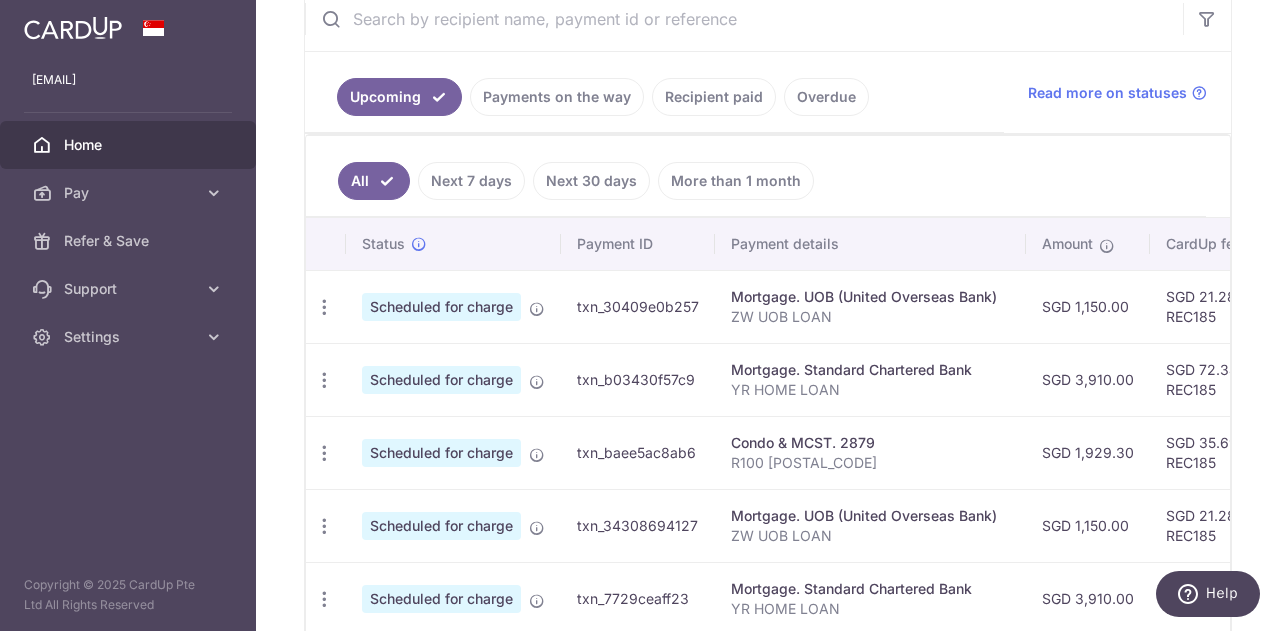 drag, startPoint x: 550, startPoint y: 375, endPoint x: 362, endPoint y: 383, distance: 188.17014 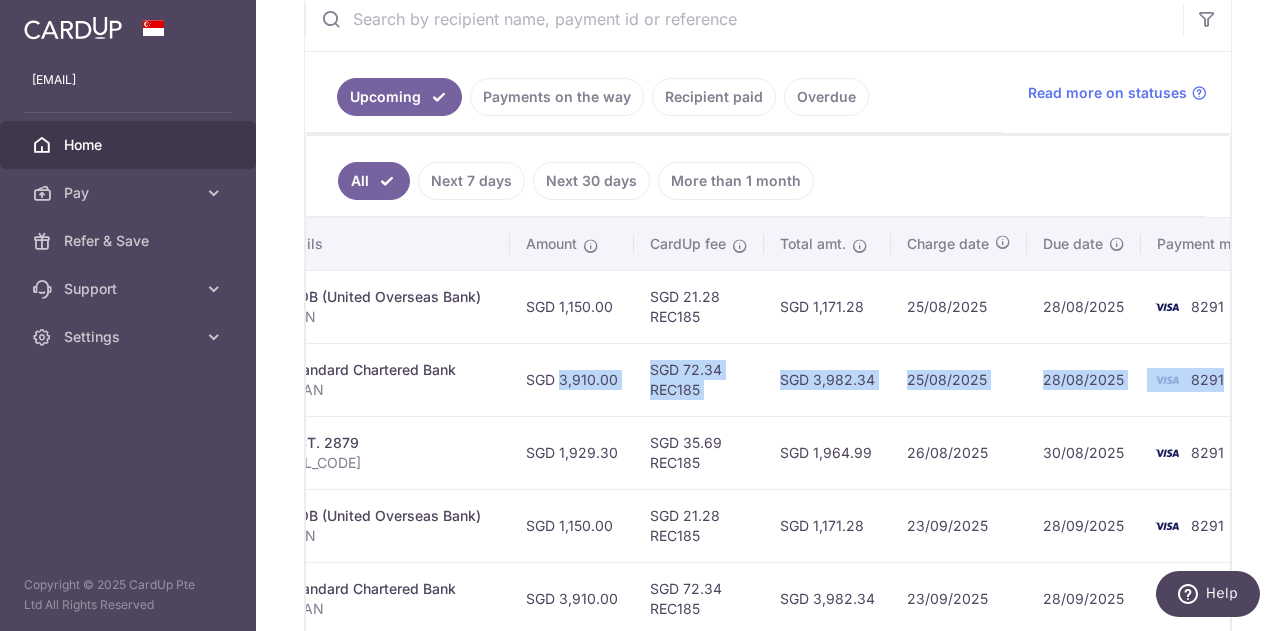 scroll, scrollTop: 0, scrollLeft: 546, axis: horizontal 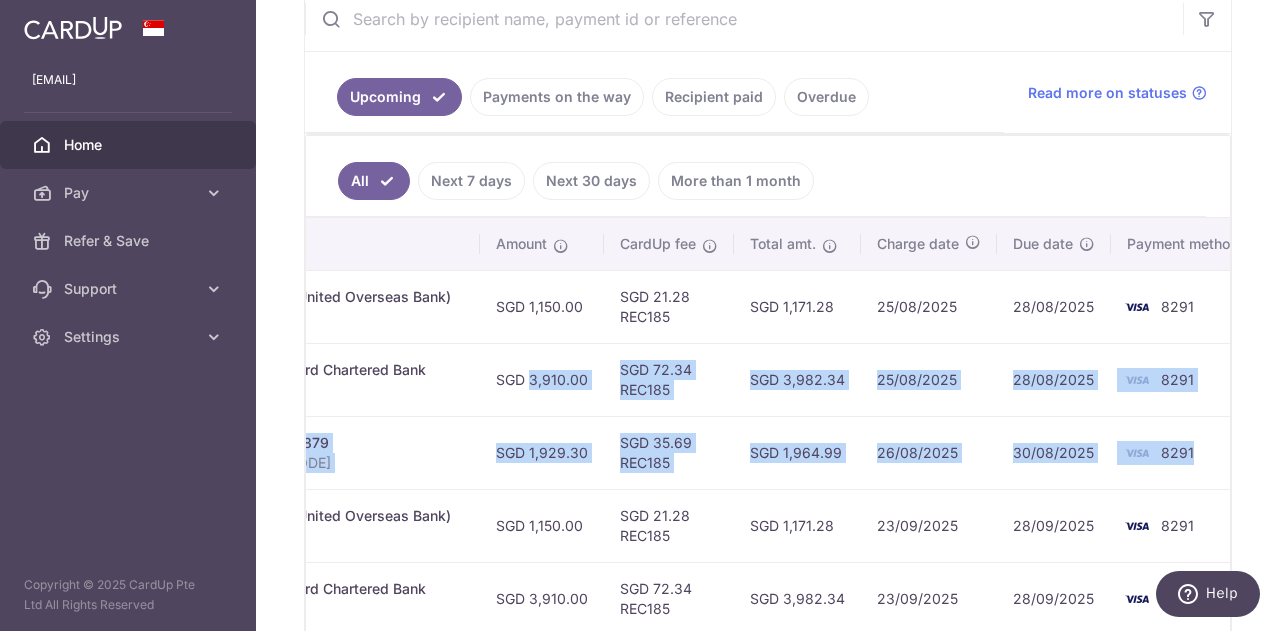 drag, startPoint x: 1033, startPoint y: 369, endPoint x: 1174, endPoint y: 460, distance: 167.81537 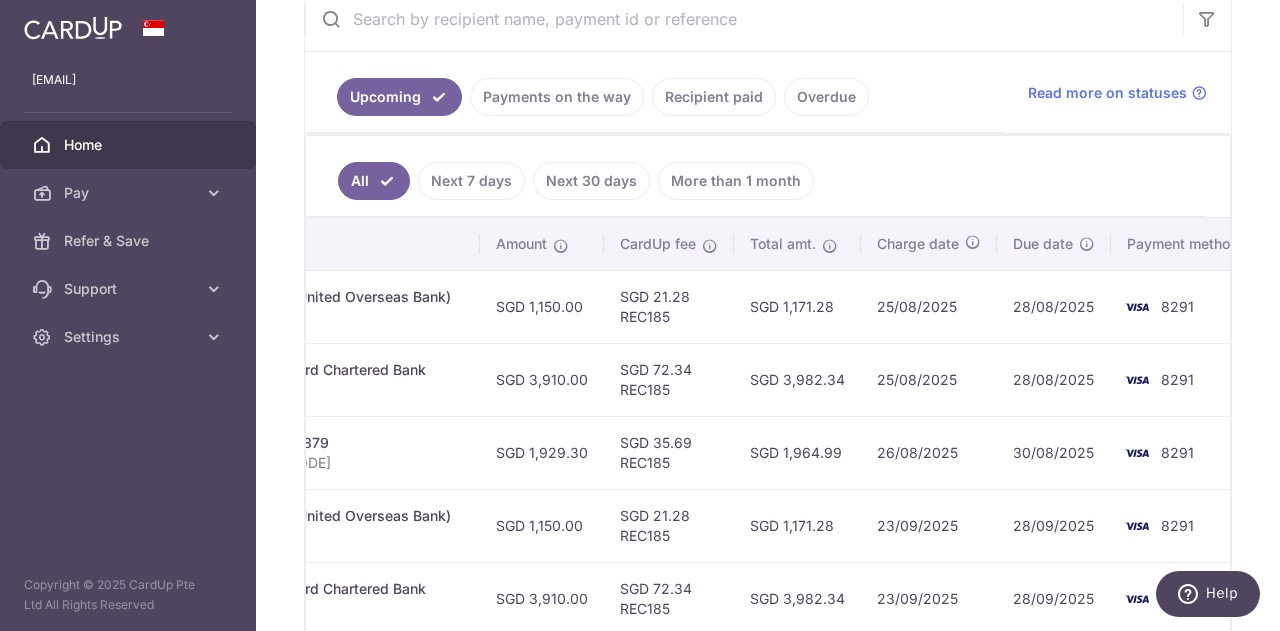 click on "Recipient paid" at bounding box center [714, 97] 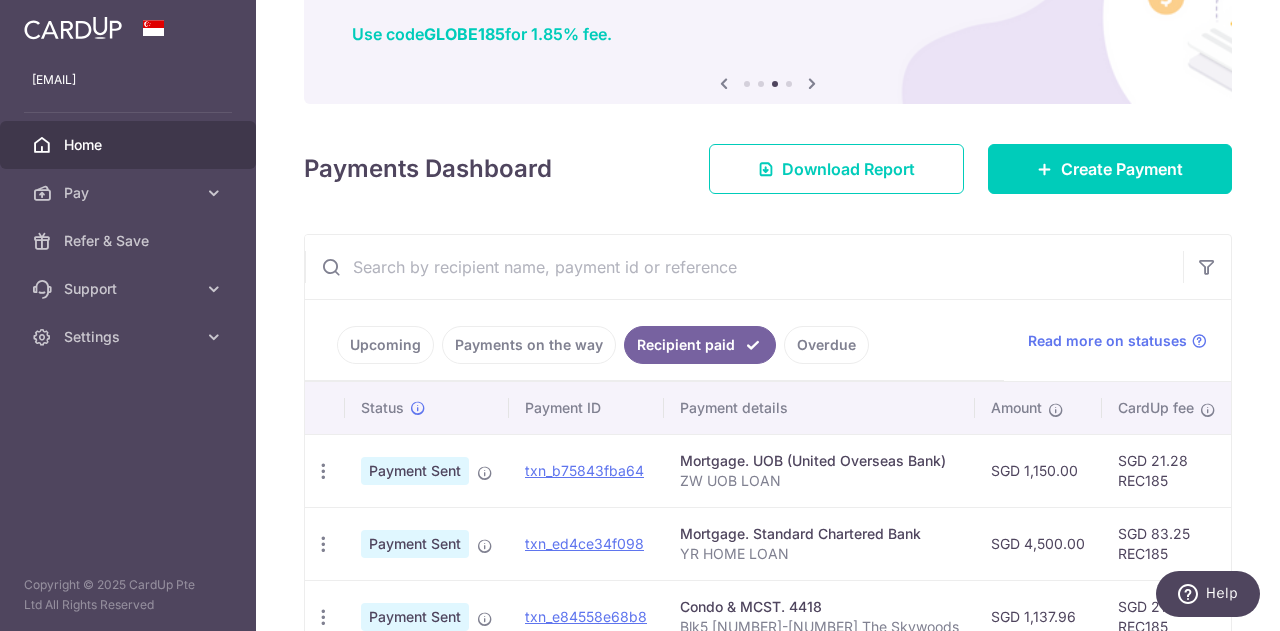scroll, scrollTop: 400, scrollLeft: 0, axis: vertical 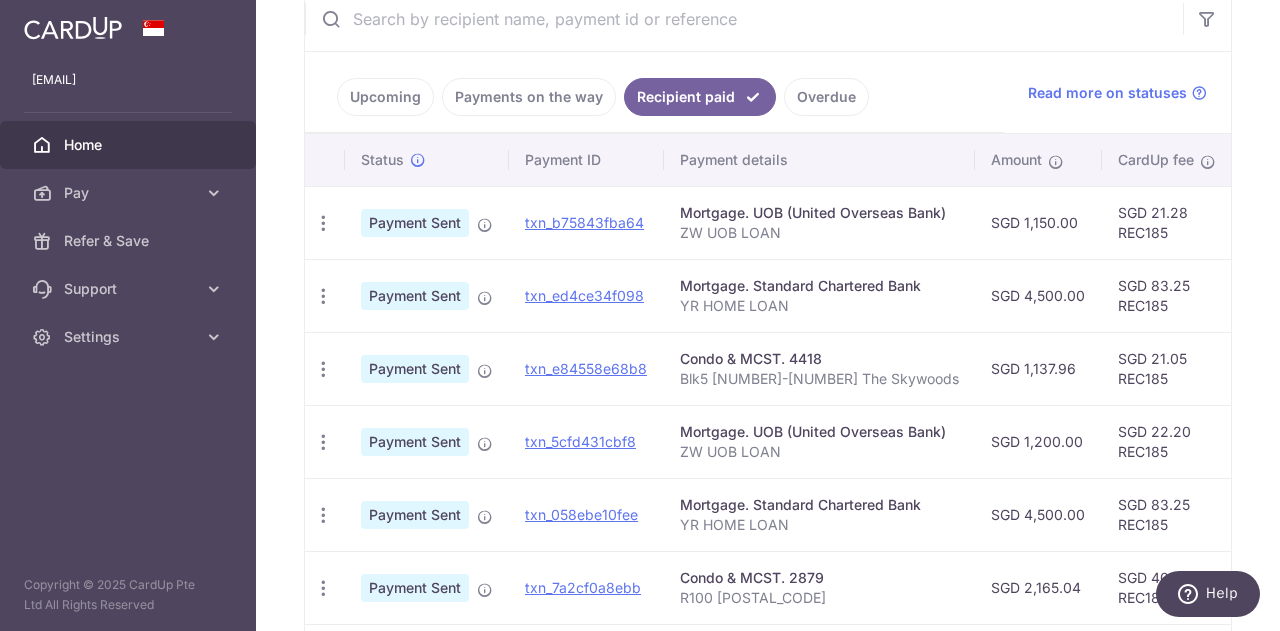drag, startPoint x: 982, startPoint y: 510, endPoint x: 1076, endPoint y: 486, distance: 97.015465 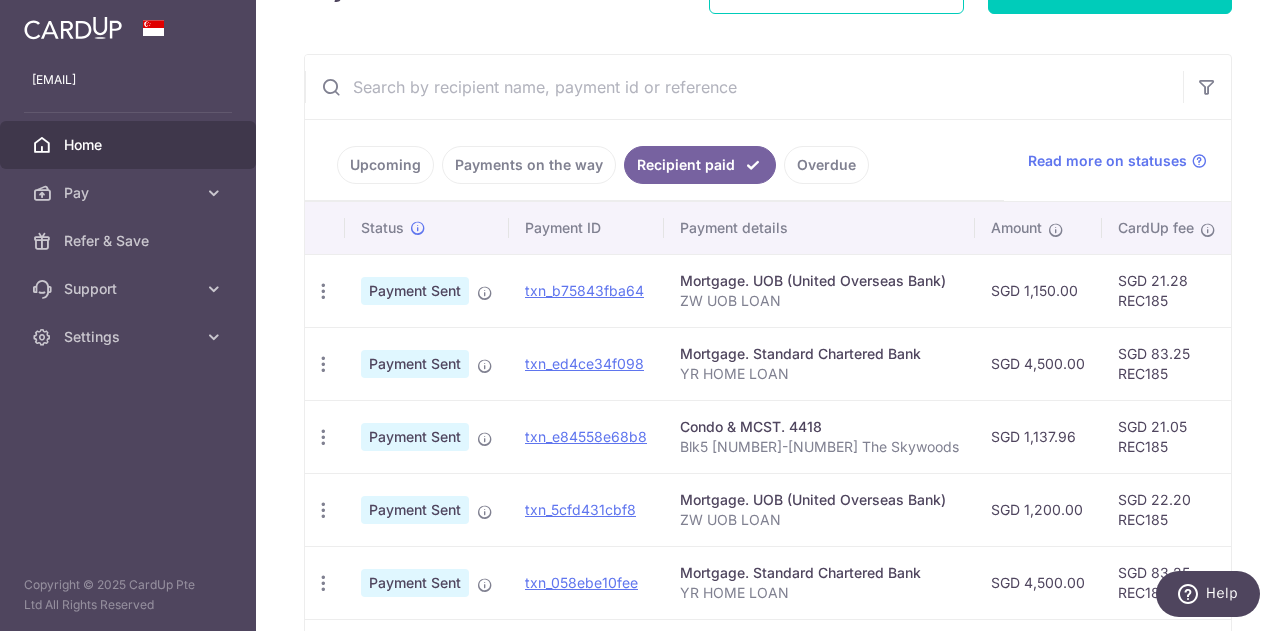 scroll, scrollTop: 0, scrollLeft: 0, axis: both 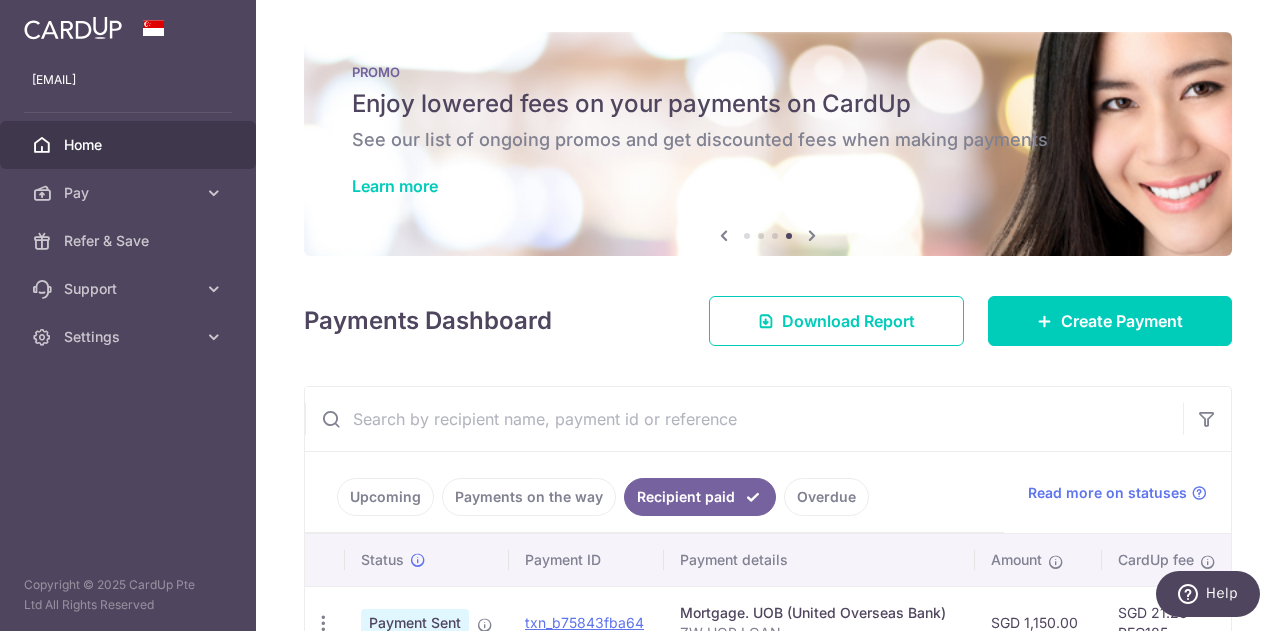 click on "Upcoming" at bounding box center [385, 497] 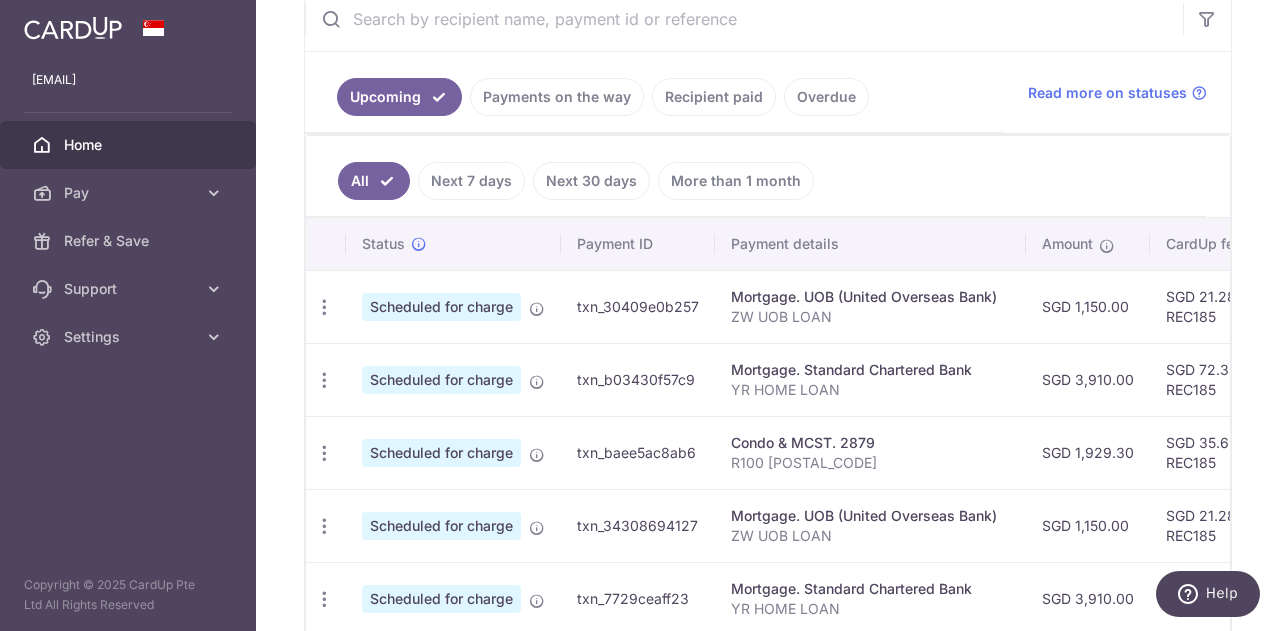 scroll, scrollTop: 500, scrollLeft: 0, axis: vertical 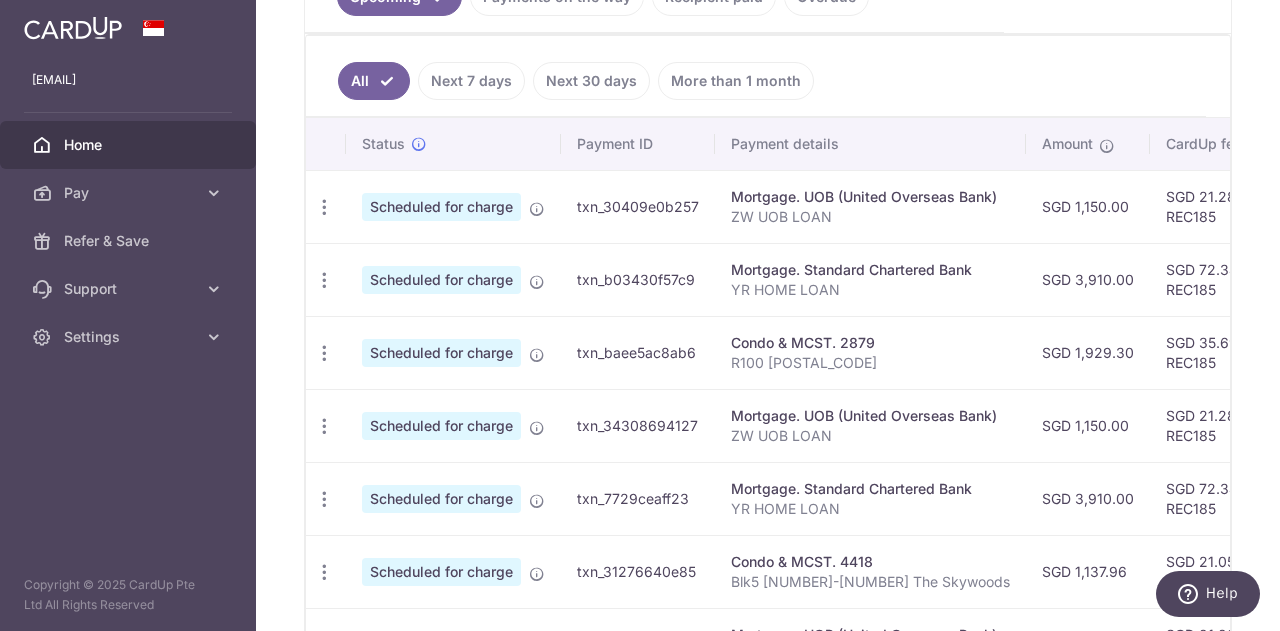 drag, startPoint x: 1029, startPoint y: 275, endPoint x: 1128, endPoint y: 247, distance: 102.88343 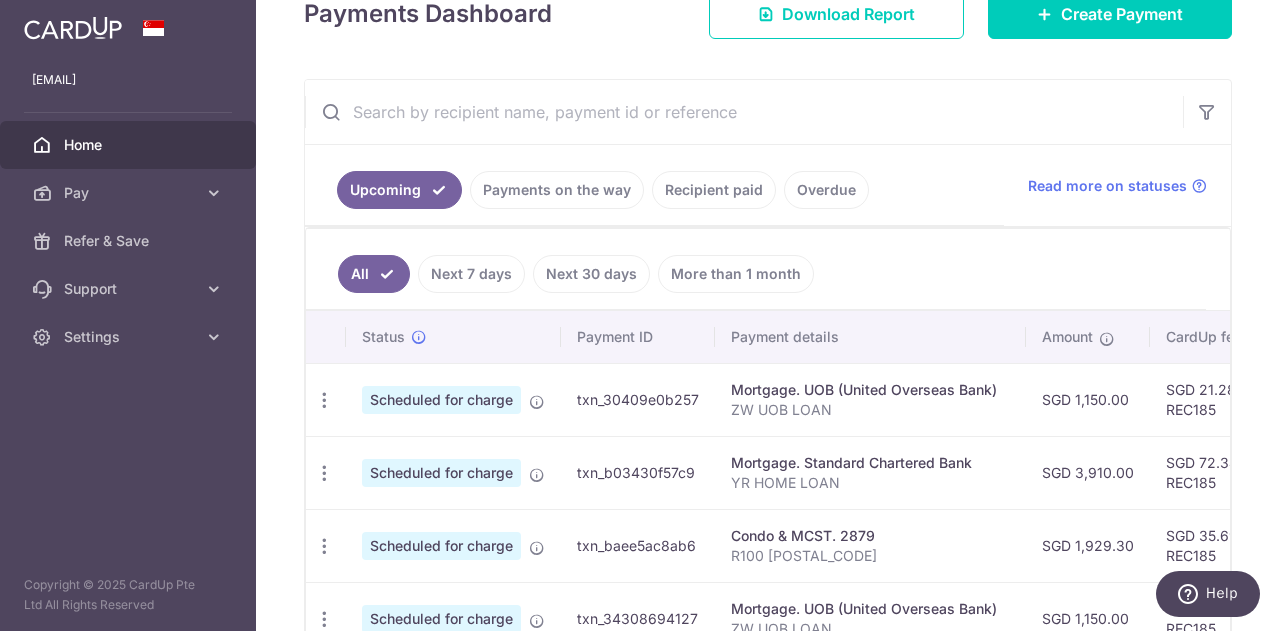 scroll, scrollTop: 400, scrollLeft: 0, axis: vertical 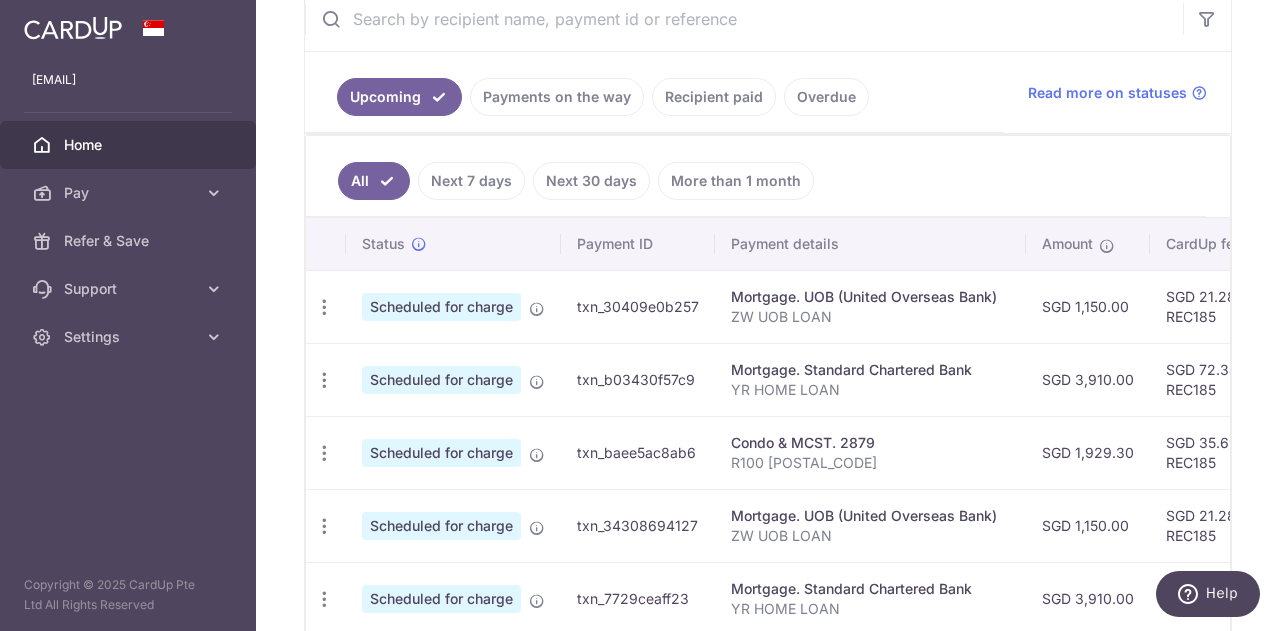 click on "Condo & MCST. 2879
R100 0413" at bounding box center [870, 452] 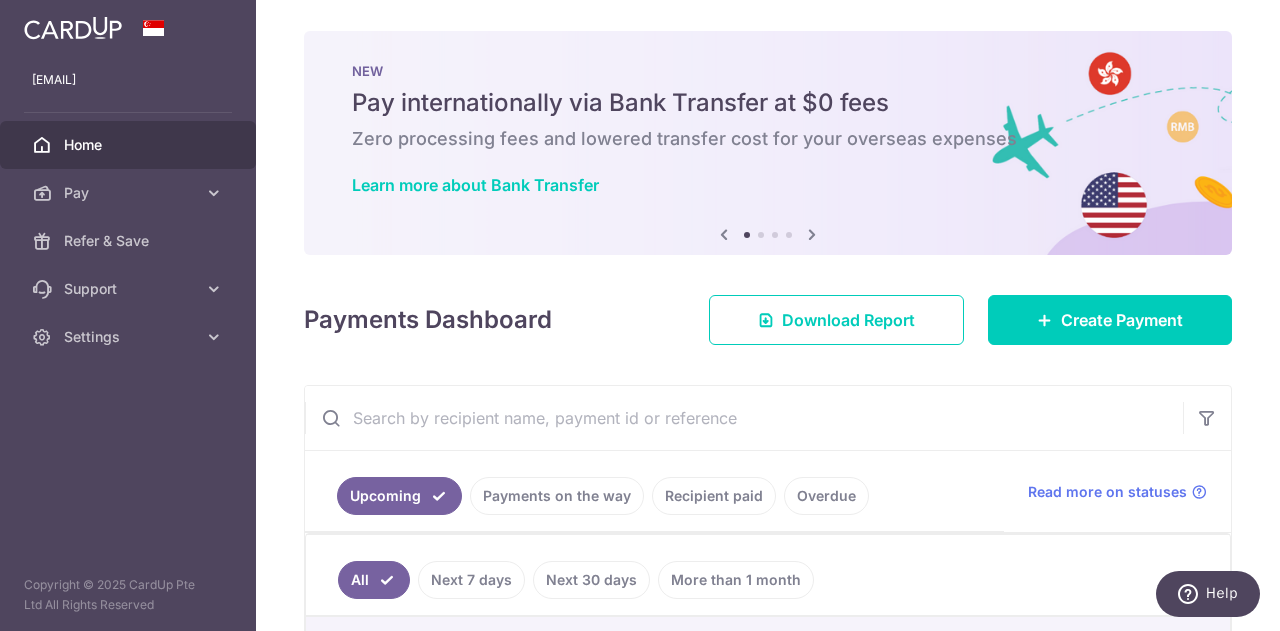 scroll, scrollTop: 0, scrollLeft: 0, axis: both 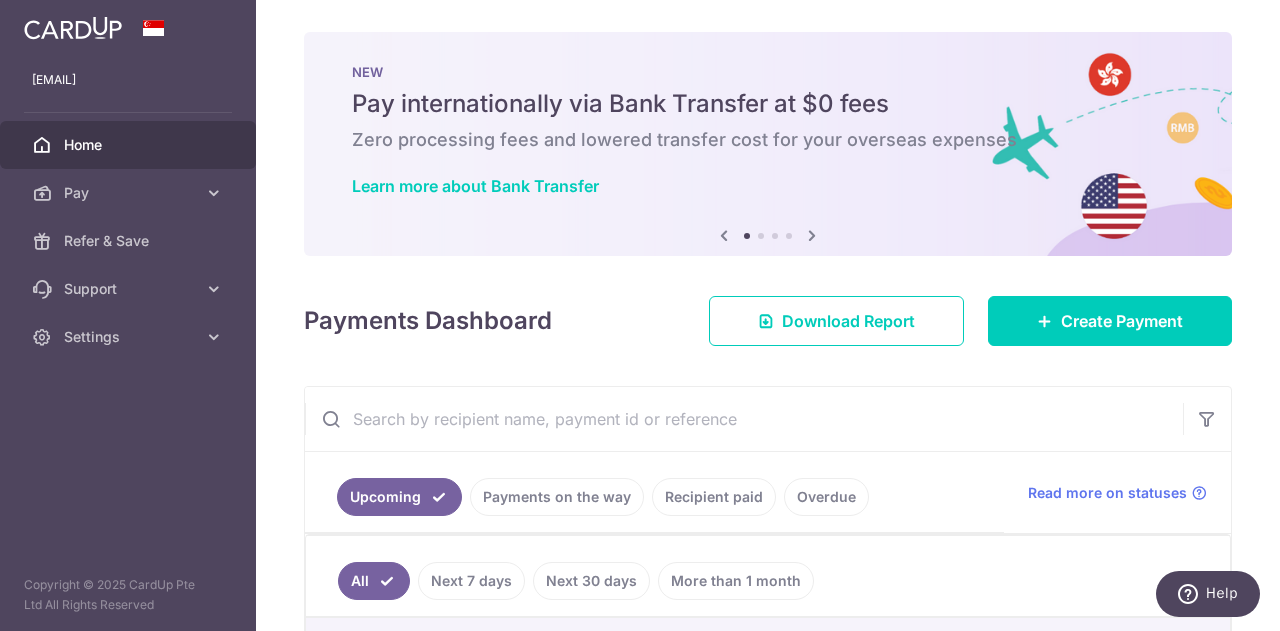 click on "×
Pause Schedule
Pause all future payments in this series
Pause just this one payment
By clicking below, you confirm you are pausing this payment to   on  . Payments can be unpaused at anytime prior to payment taken date.
Confirm
Cancel Schedule
Cancel all future payments in this series
Cancel just this one payment
Confirm
Approve Payment
Recipient Bank Details" at bounding box center (768, 315) 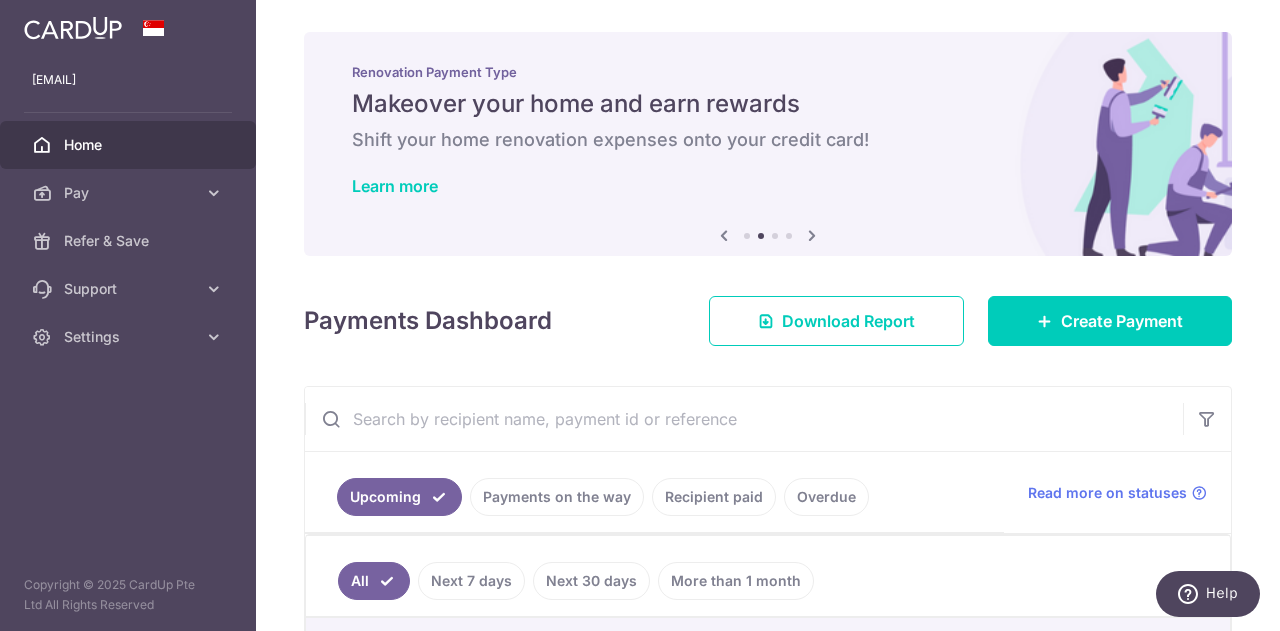 click on "×
Pause Schedule
Pause all future payments in this series
Pause just this one payment
By clicking below, you confirm you are pausing this payment to   on  . Payments can be unpaused at anytime prior to payment taken date.
Confirm
Cancel Schedule
Cancel all future payments in this series
Cancel just this one payment
Confirm
Approve Payment
Recipient Bank Details" at bounding box center (768, 315) 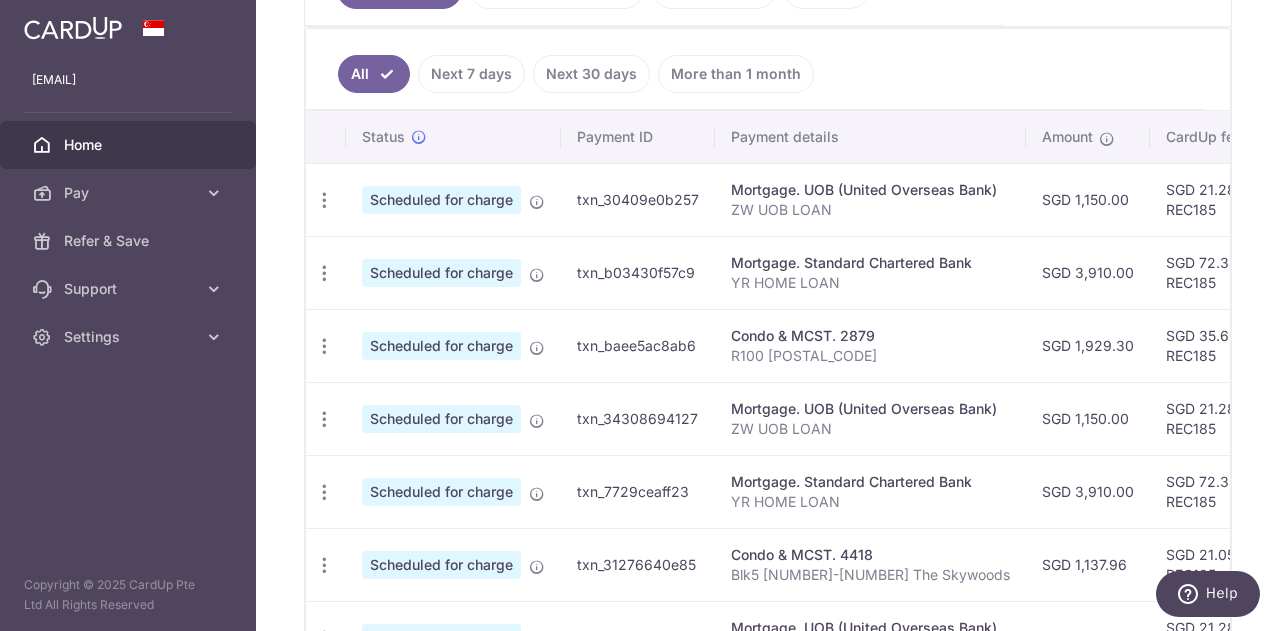 scroll, scrollTop: 900, scrollLeft: 0, axis: vertical 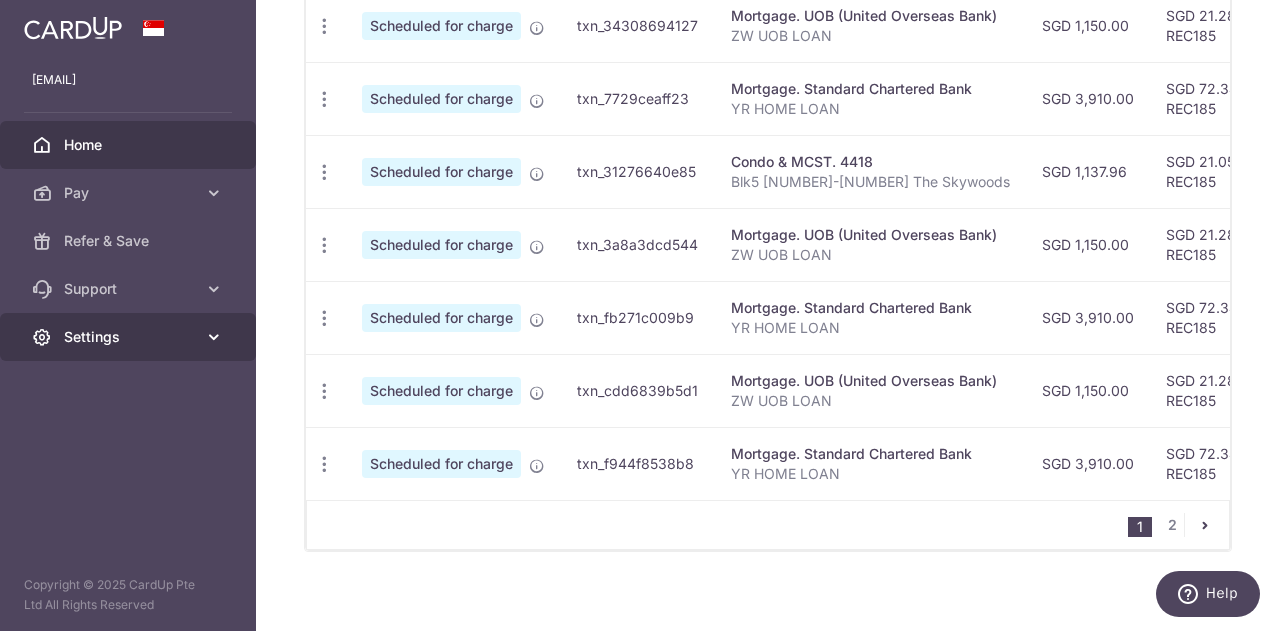 click on "Settings" at bounding box center [130, 337] 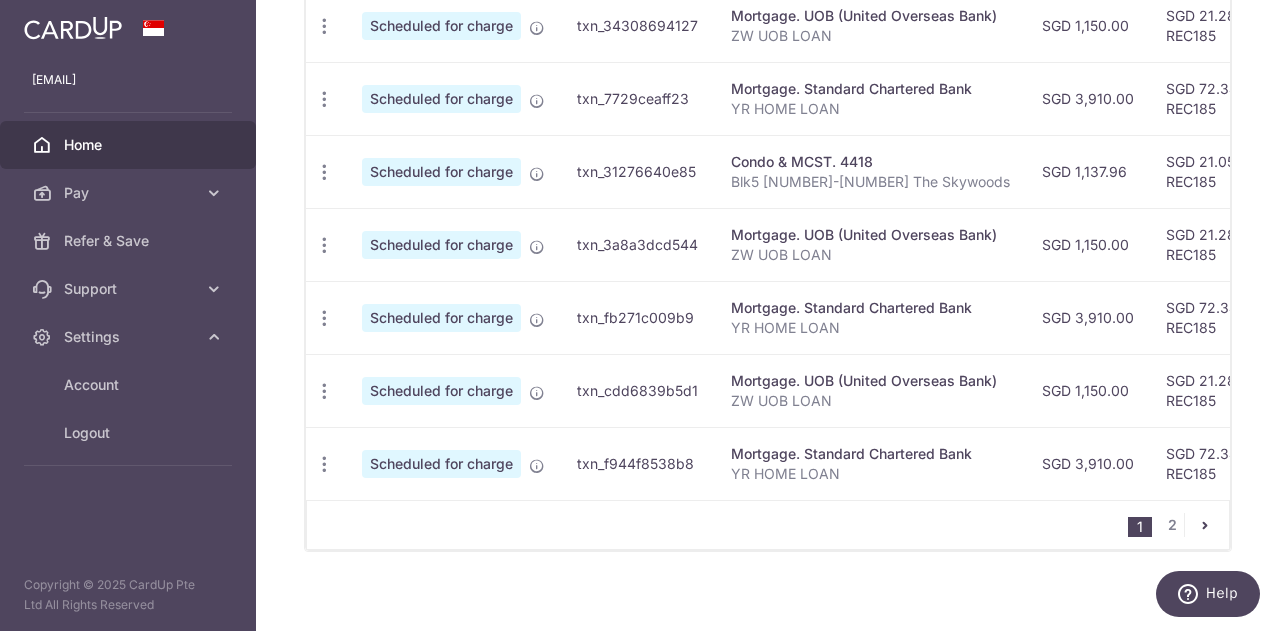 click on "1
2" at bounding box center [768, 525] 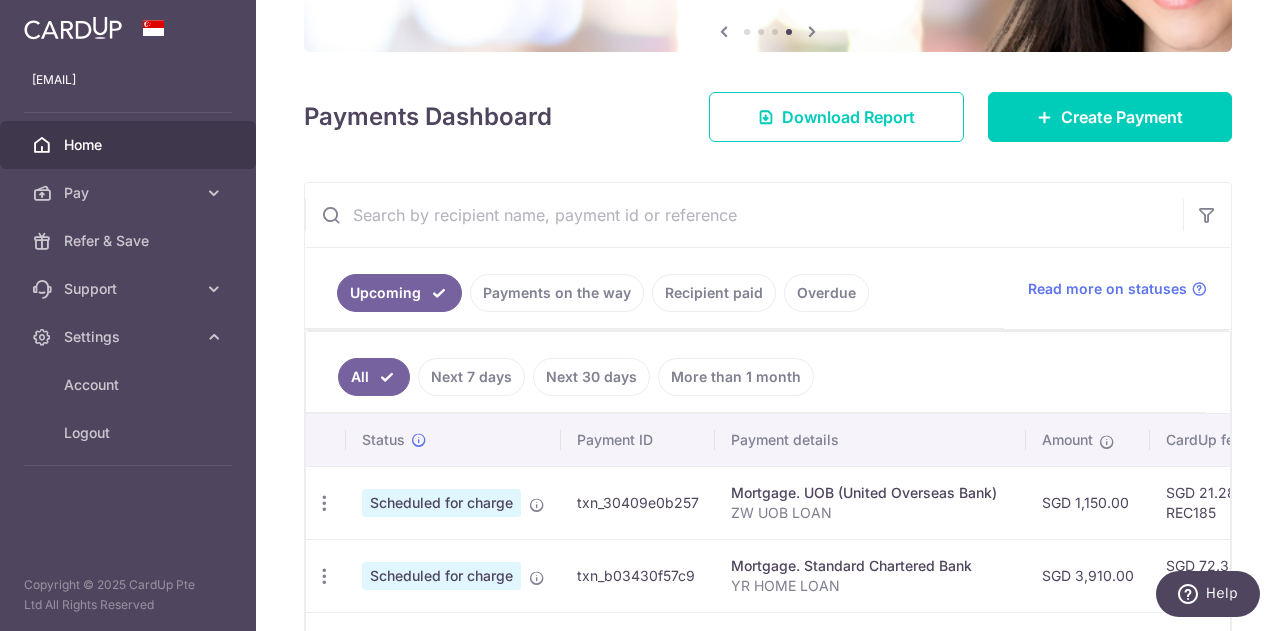 scroll, scrollTop: 200, scrollLeft: 0, axis: vertical 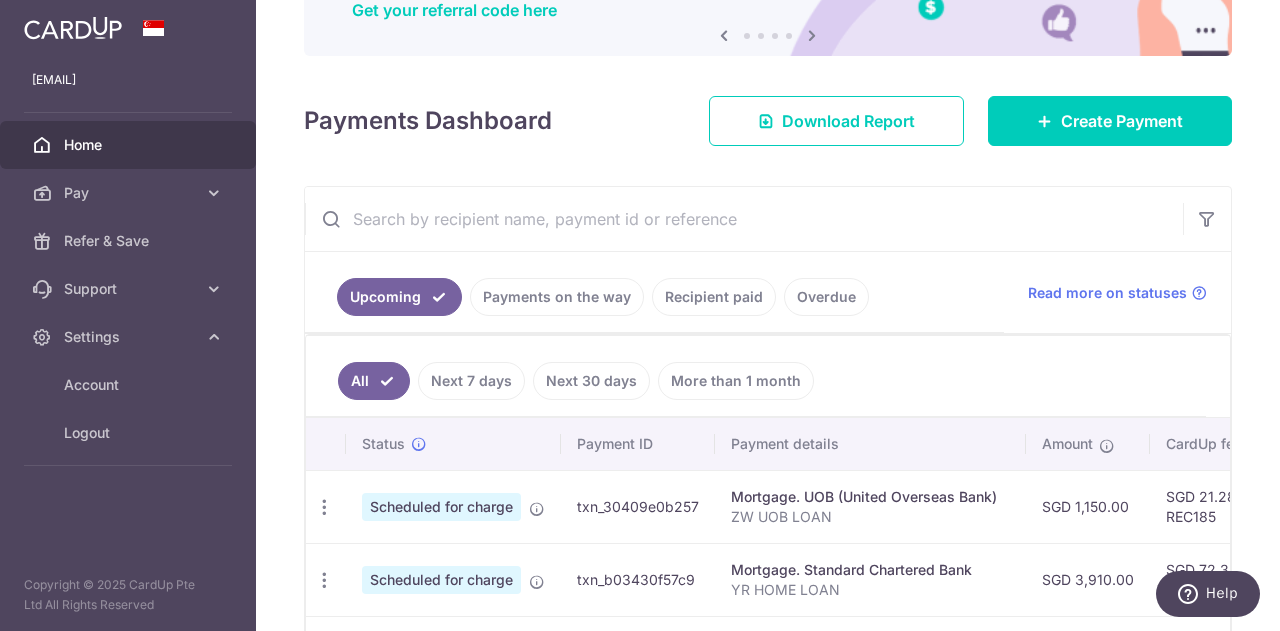 click on "Payments on the way" at bounding box center [557, 297] 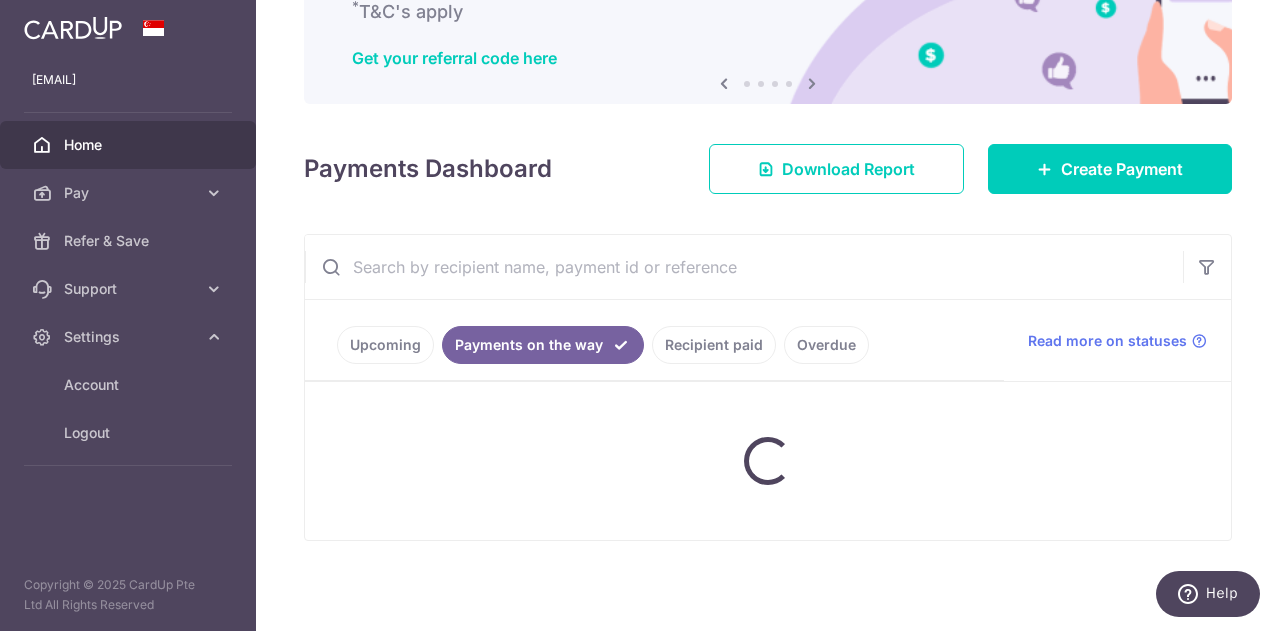 scroll, scrollTop: 200, scrollLeft: 0, axis: vertical 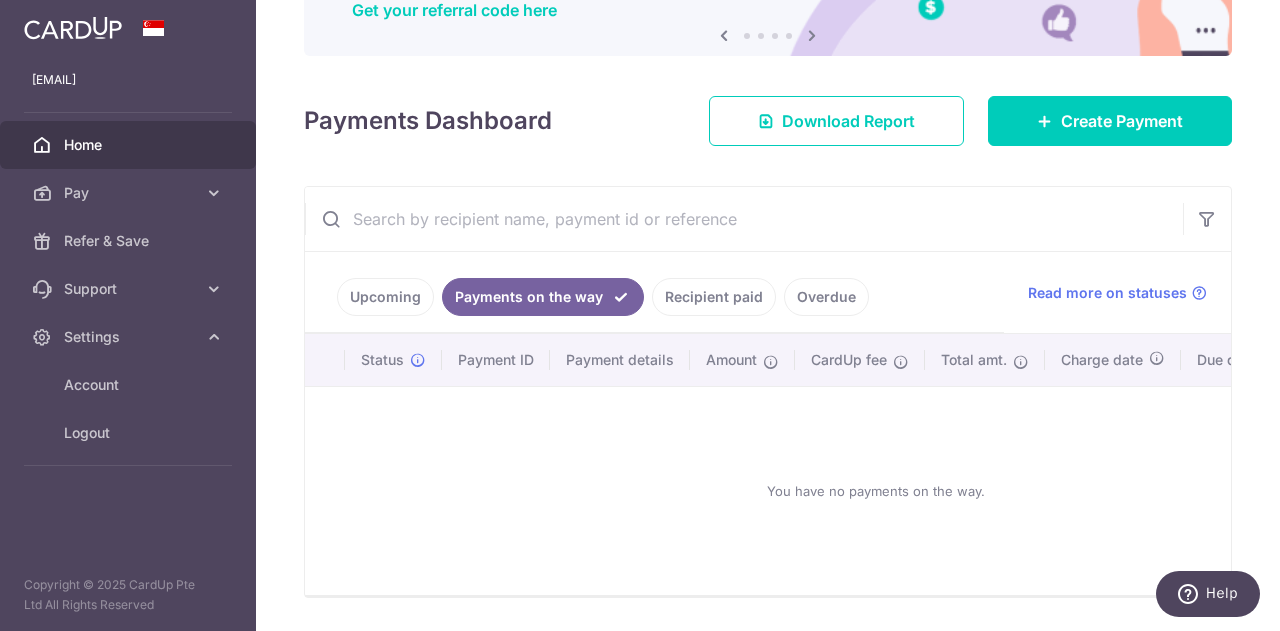 click on "Overdue" at bounding box center [826, 297] 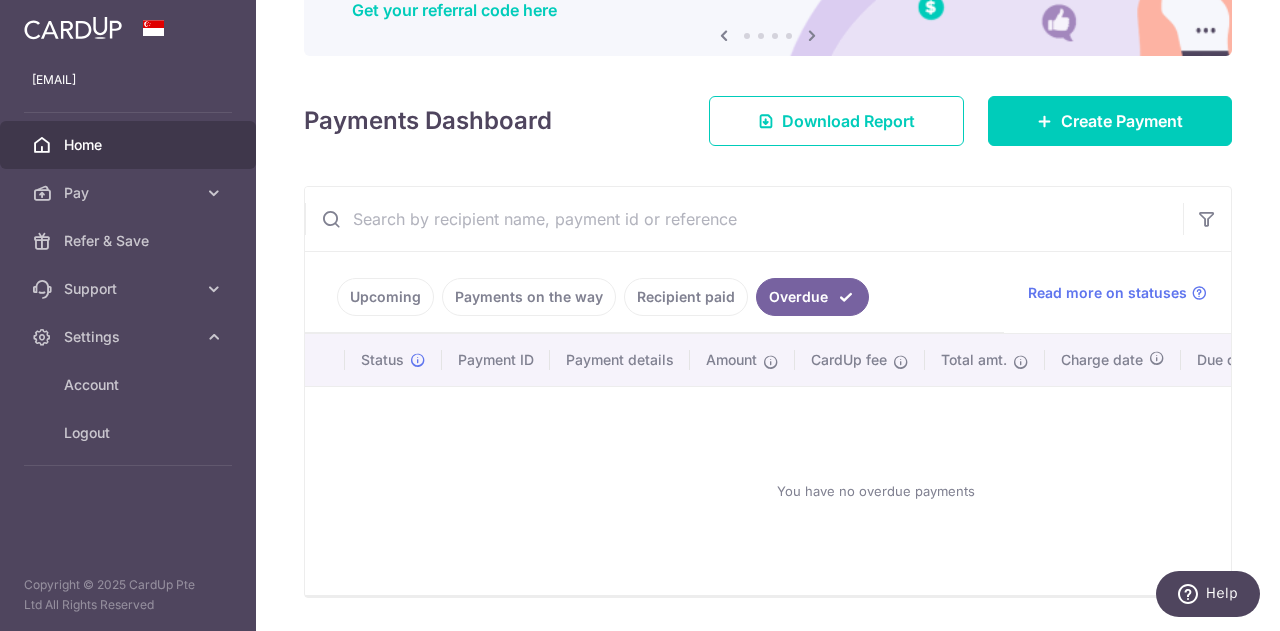 click on "Recipient paid" at bounding box center (686, 297) 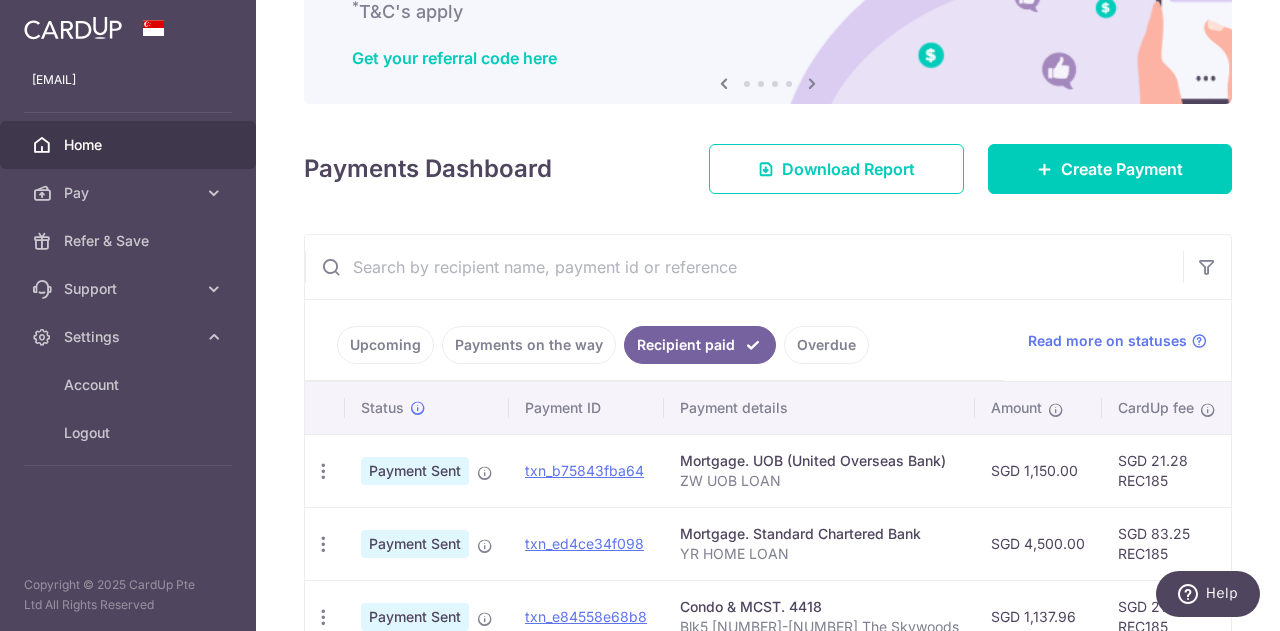 scroll, scrollTop: 200, scrollLeft: 0, axis: vertical 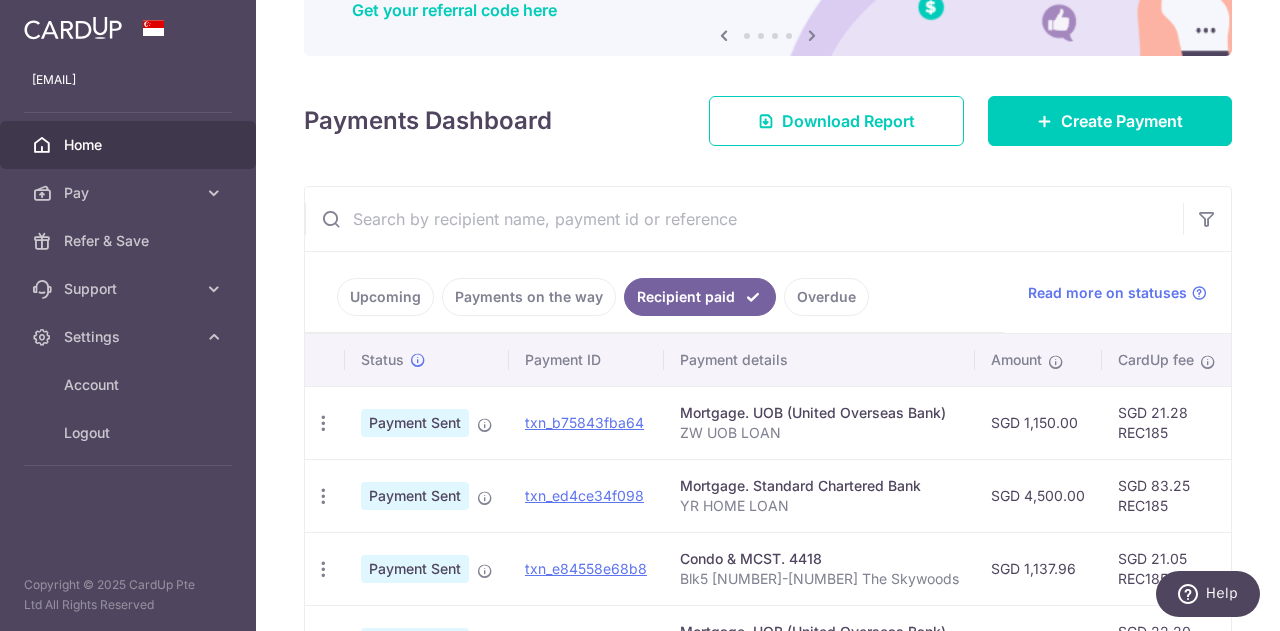 click on "Upcoming" at bounding box center [385, 297] 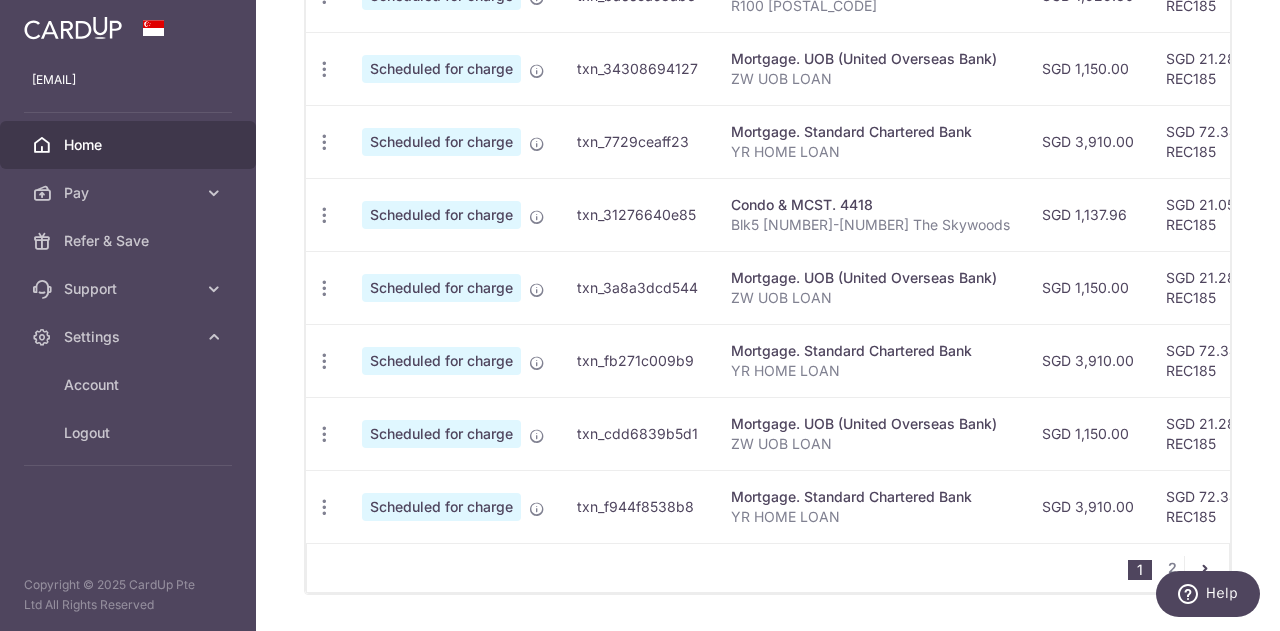 scroll, scrollTop: 900, scrollLeft: 0, axis: vertical 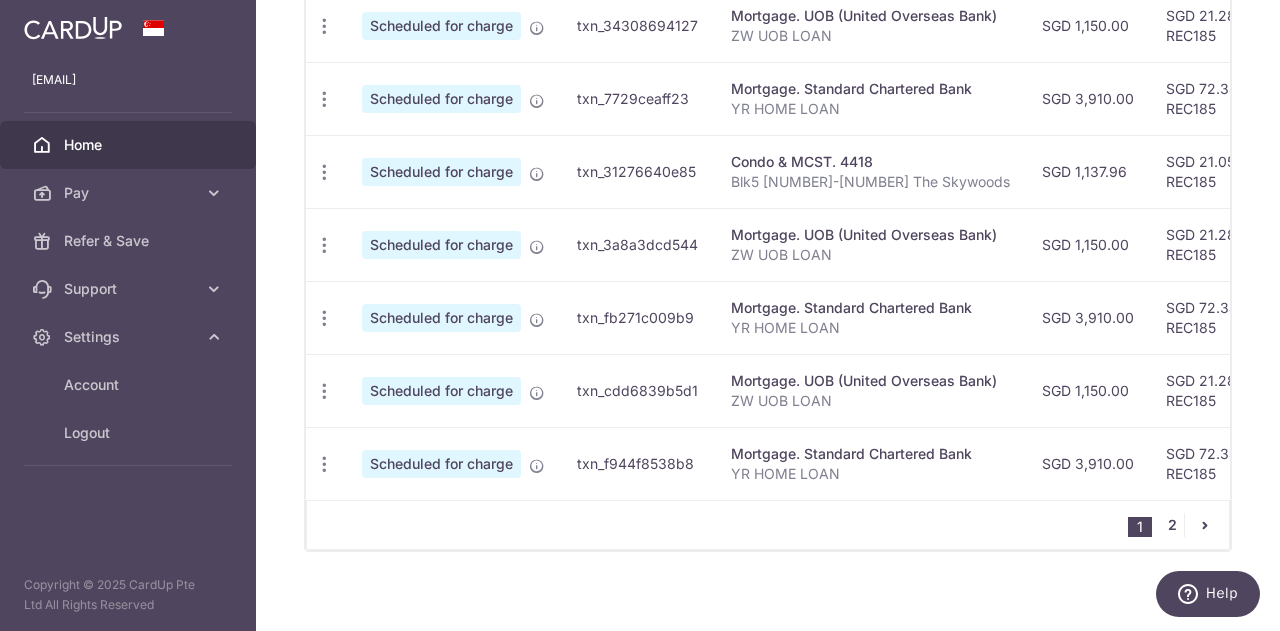 click on "2" at bounding box center [1172, 525] 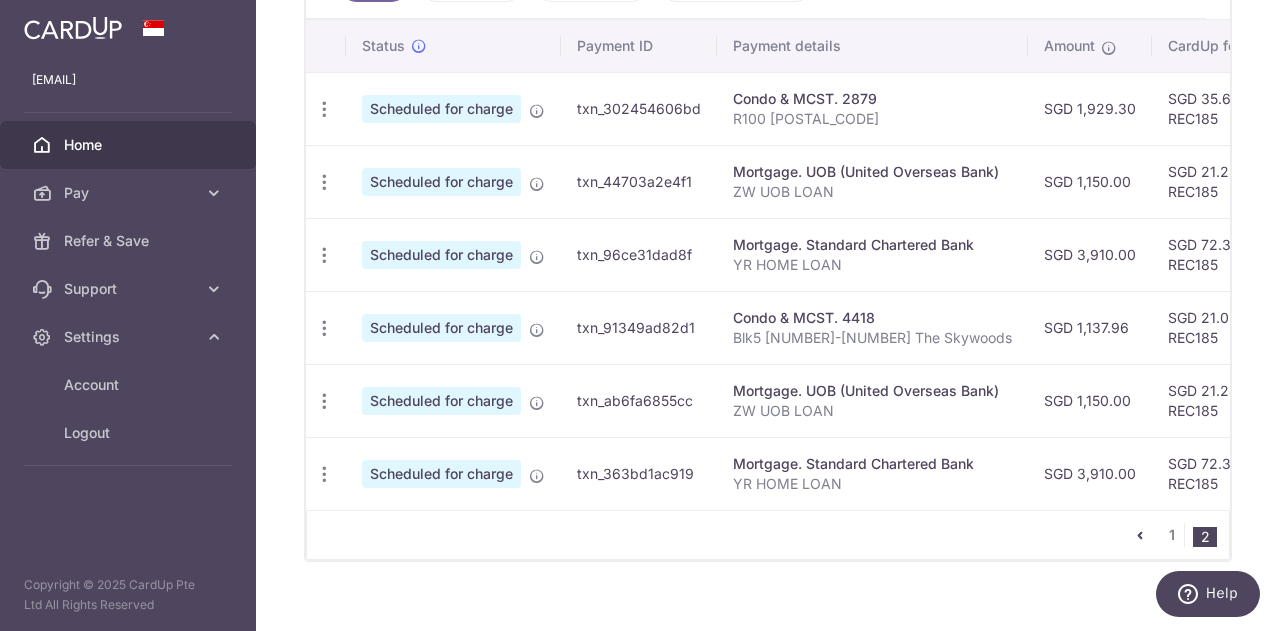 scroll, scrollTop: 624, scrollLeft: 0, axis: vertical 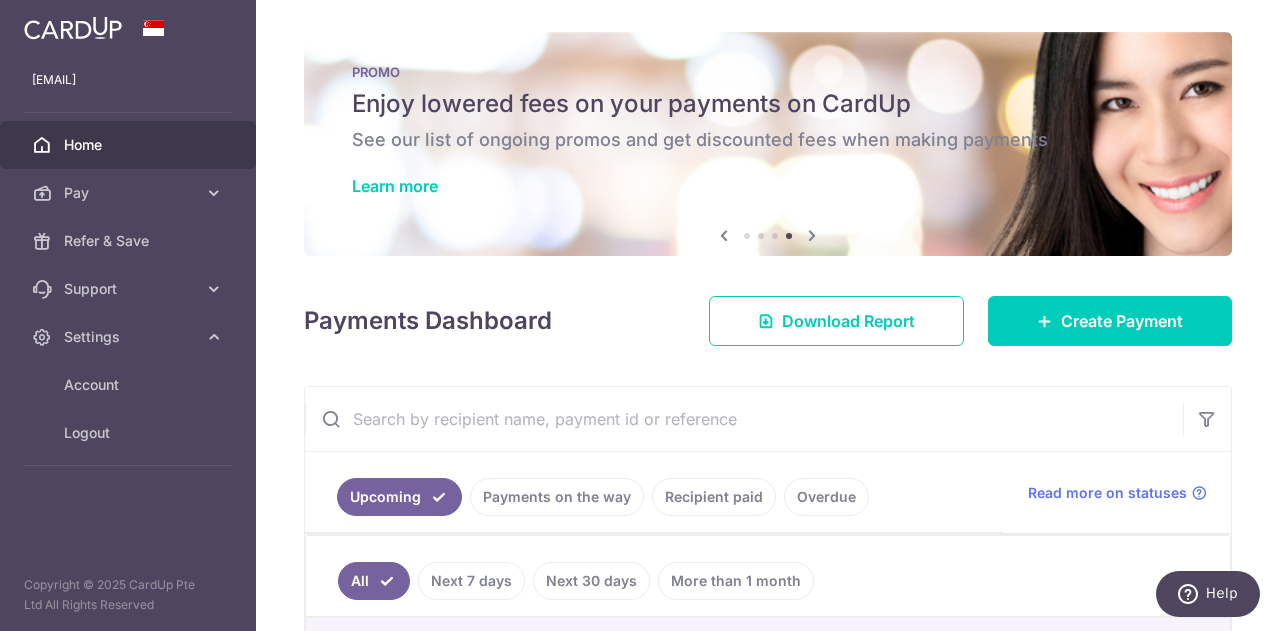 click at bounding box center (812, 235) 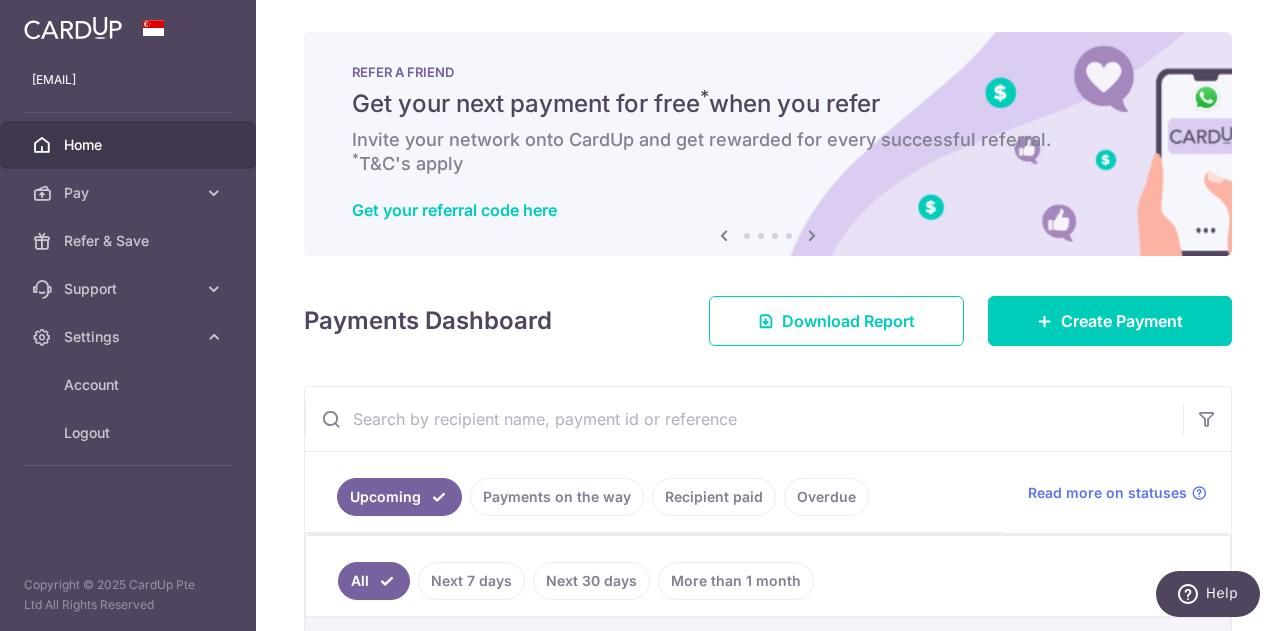 click at bounding box center (812, 235) 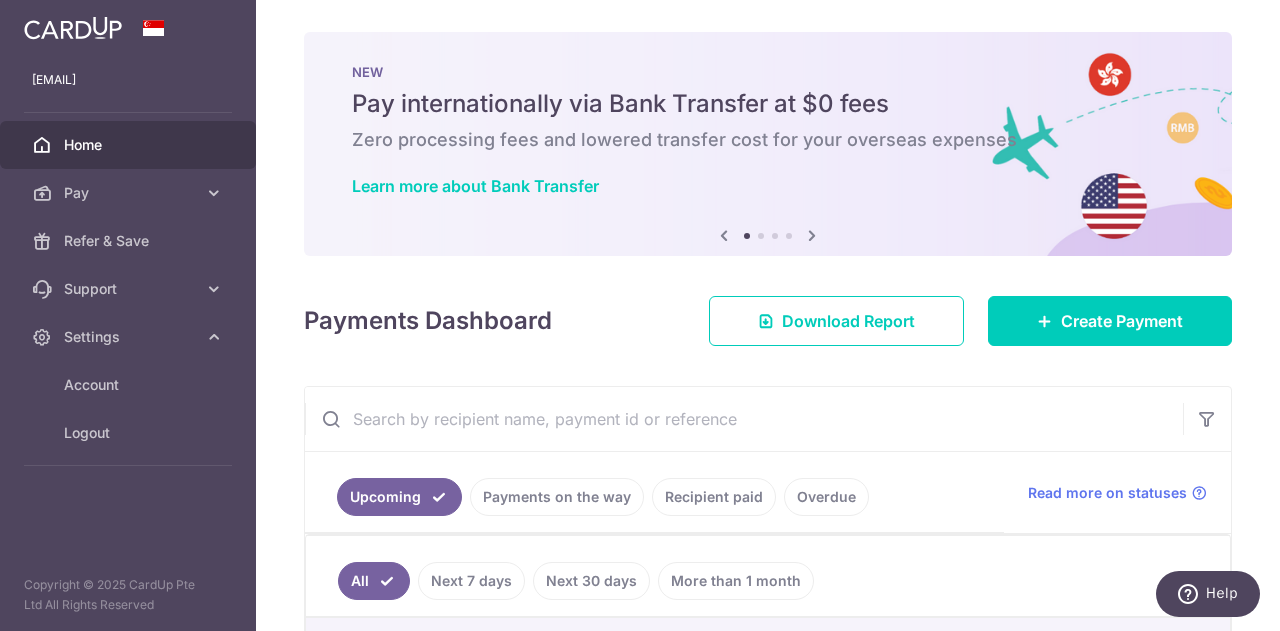 click at bounding box center [812, 235] 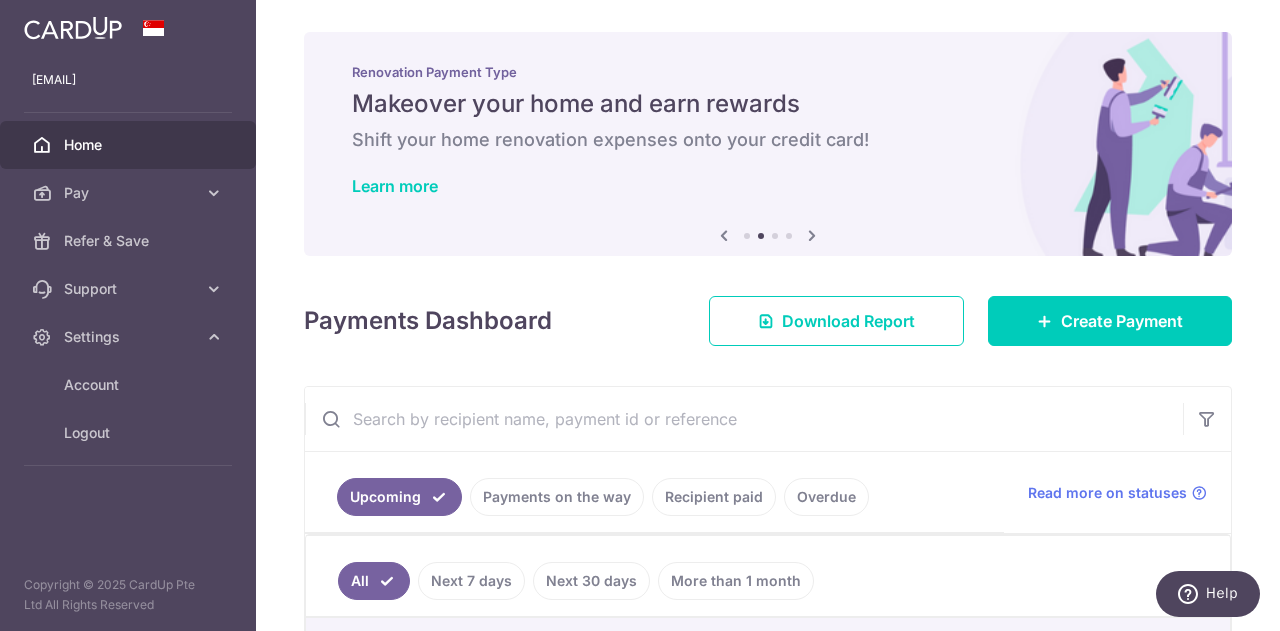 click at bounding box center [812, 235] 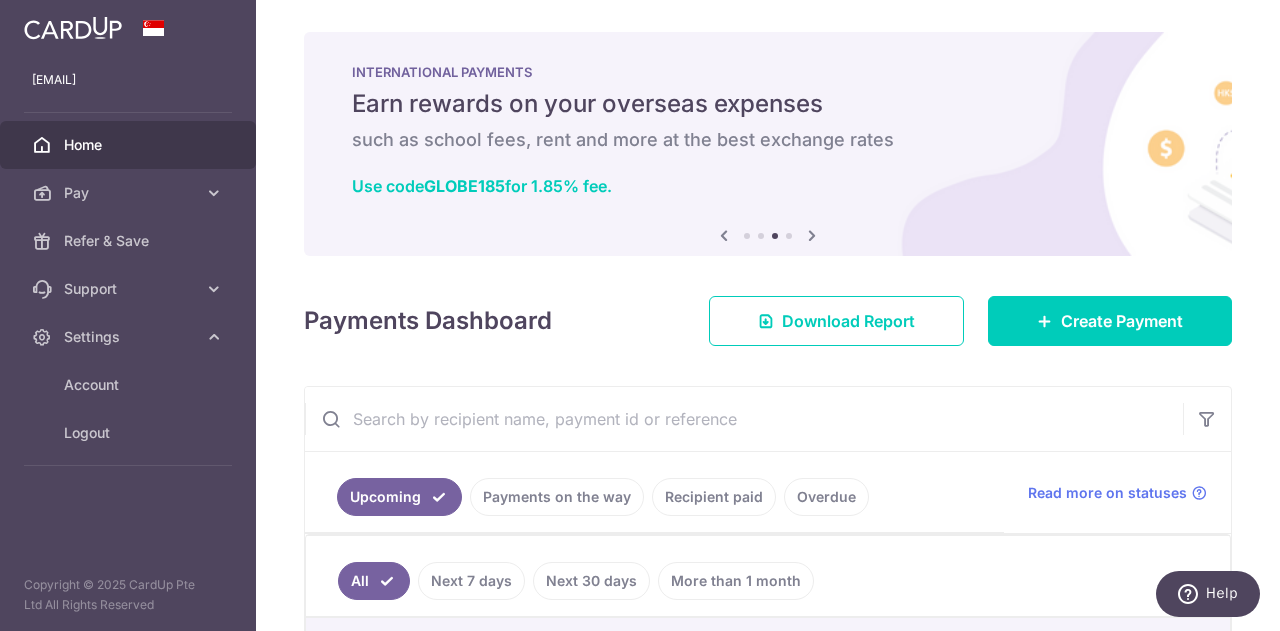 click at bounding box center (812, 235) 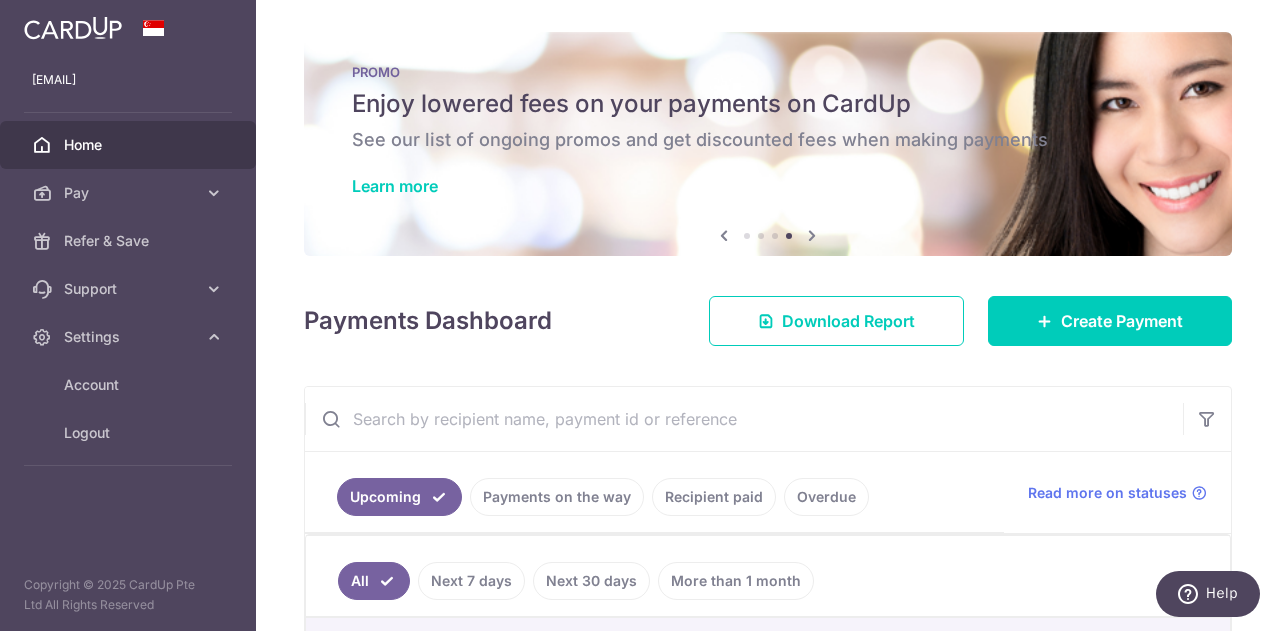 click at bounding box center (724, 235) 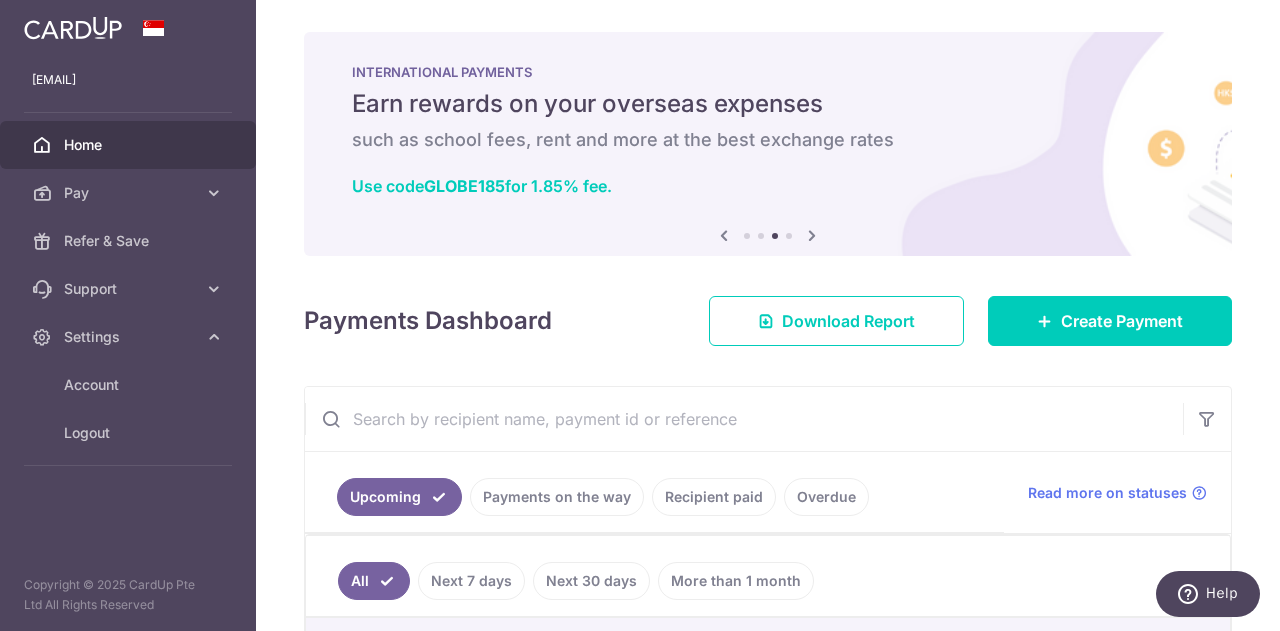 click at bounding box center (724, 235) 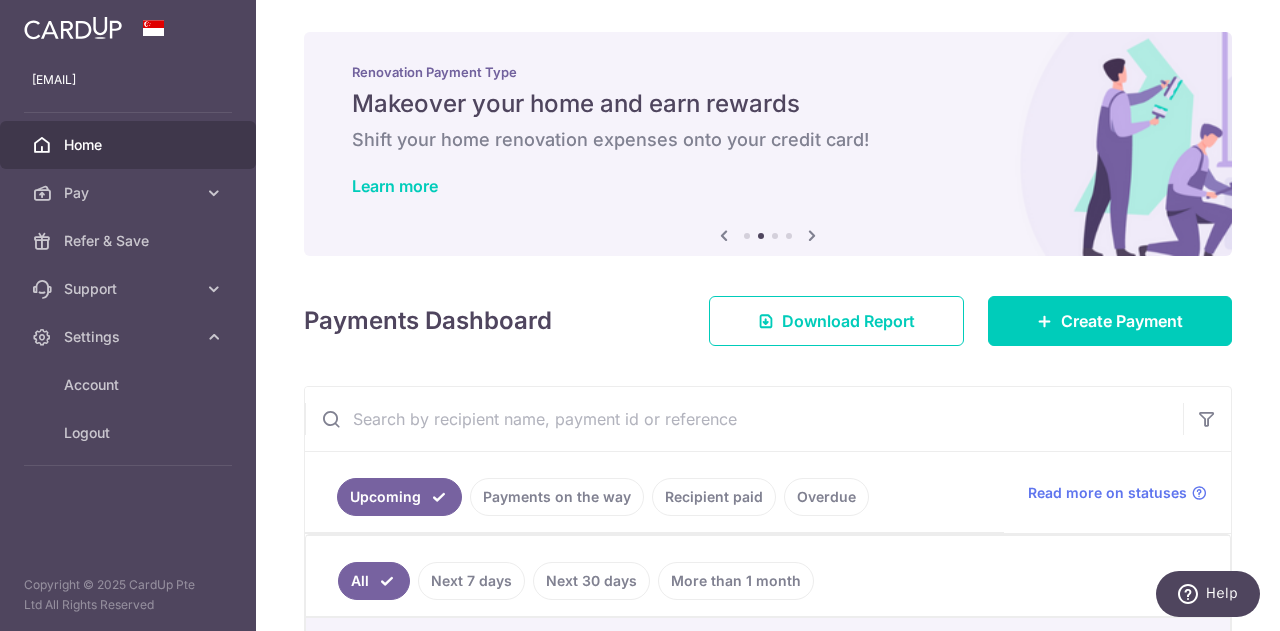 click at bounding box center (724, 235) 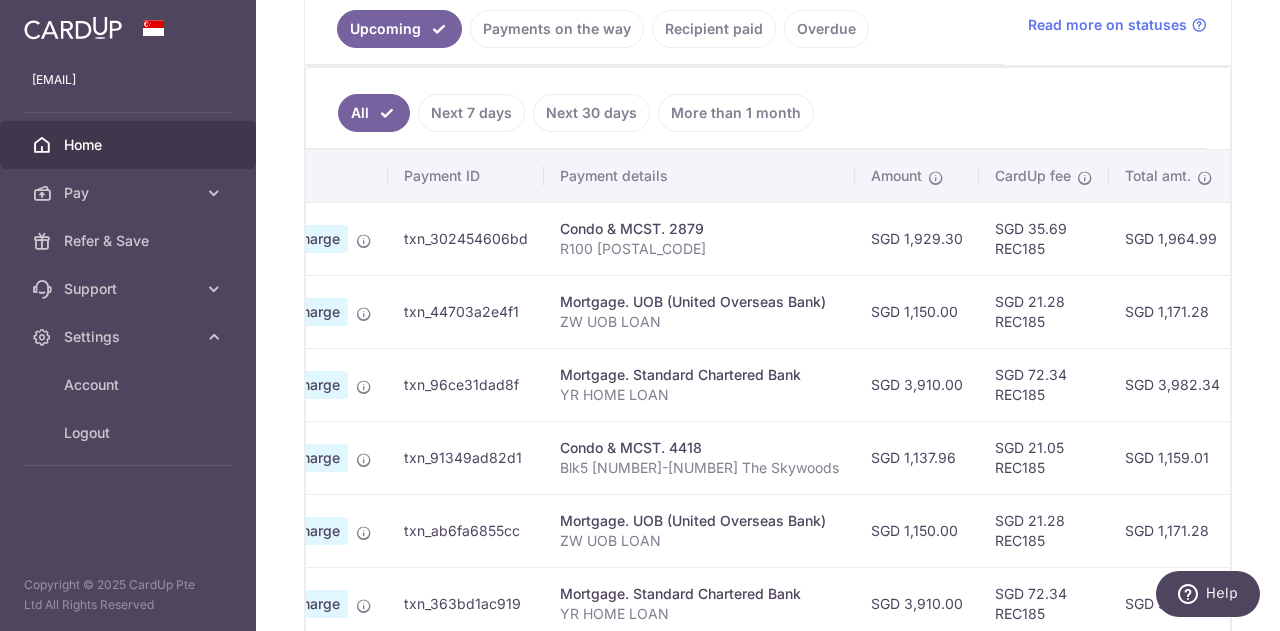 scroll, scrollTop: 600, scrollLeft: 0, axis: vertical 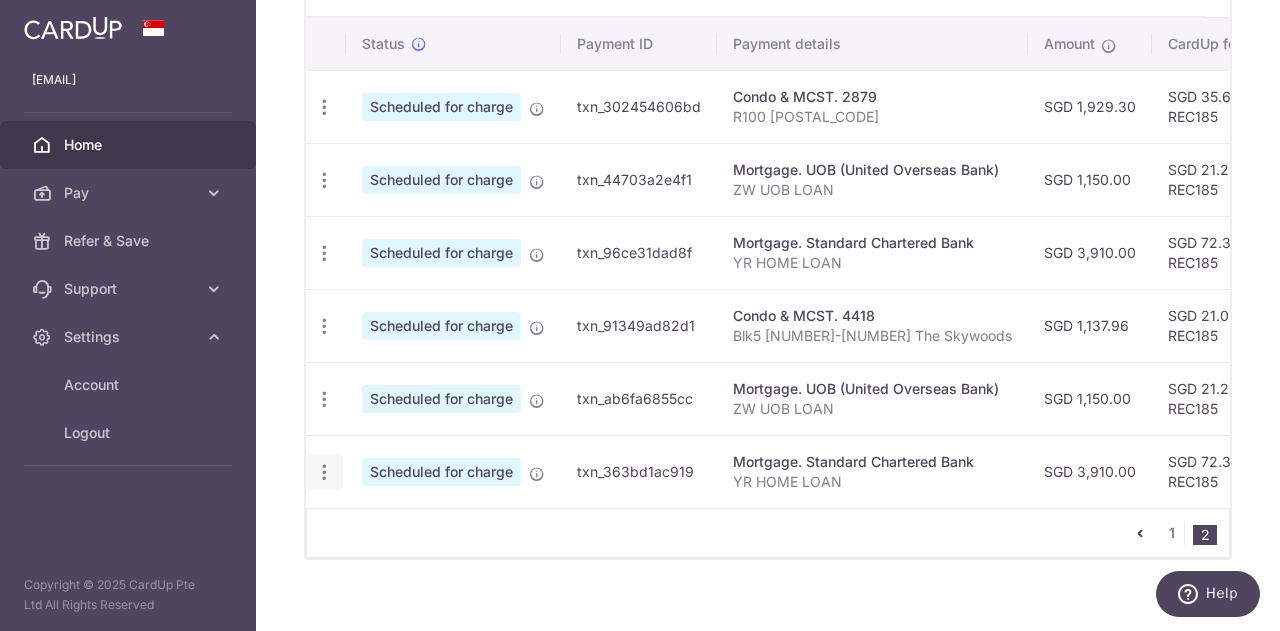 click at bounding box center [324, 107] 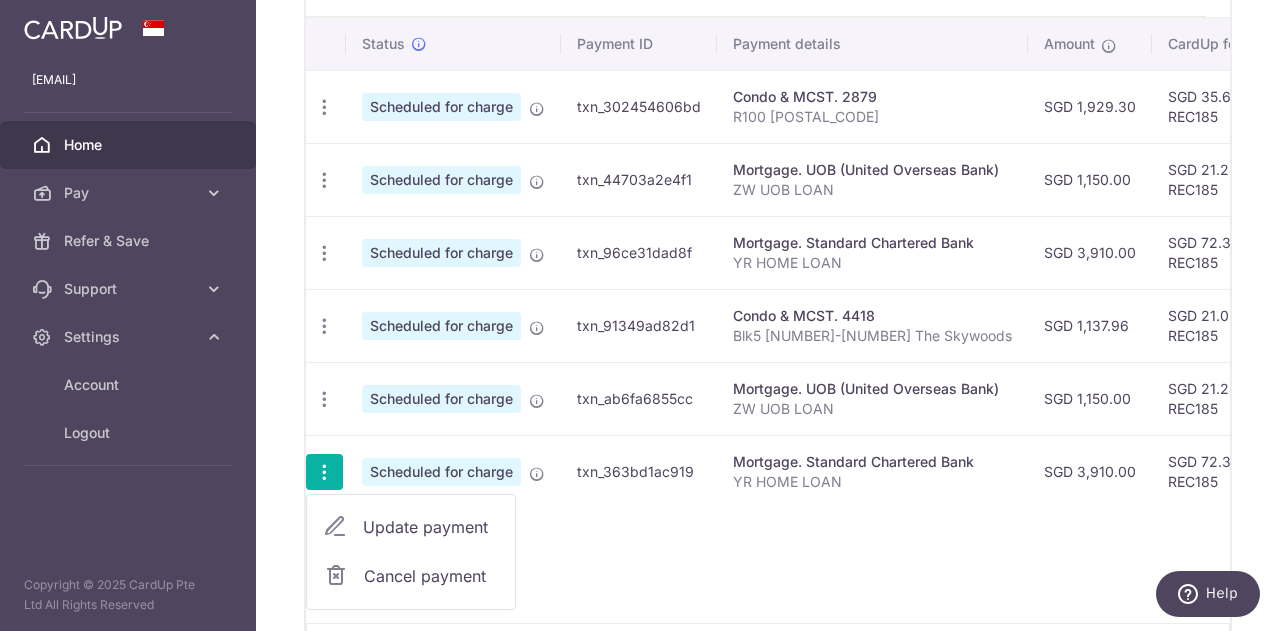 click on "Status
Payment ID
Payment details
Amount
CardUp fee
Total amt.
Charge date
Due date
Payment method
Update payment
Cancel payment
Scheduled for charge
txn_302454606bd
Condo & MCST. 2879
R100 0413
SGD 1,929.30
SGD 35.69
REC185
SGD 1,964.99" at bounding box center [768, 320] 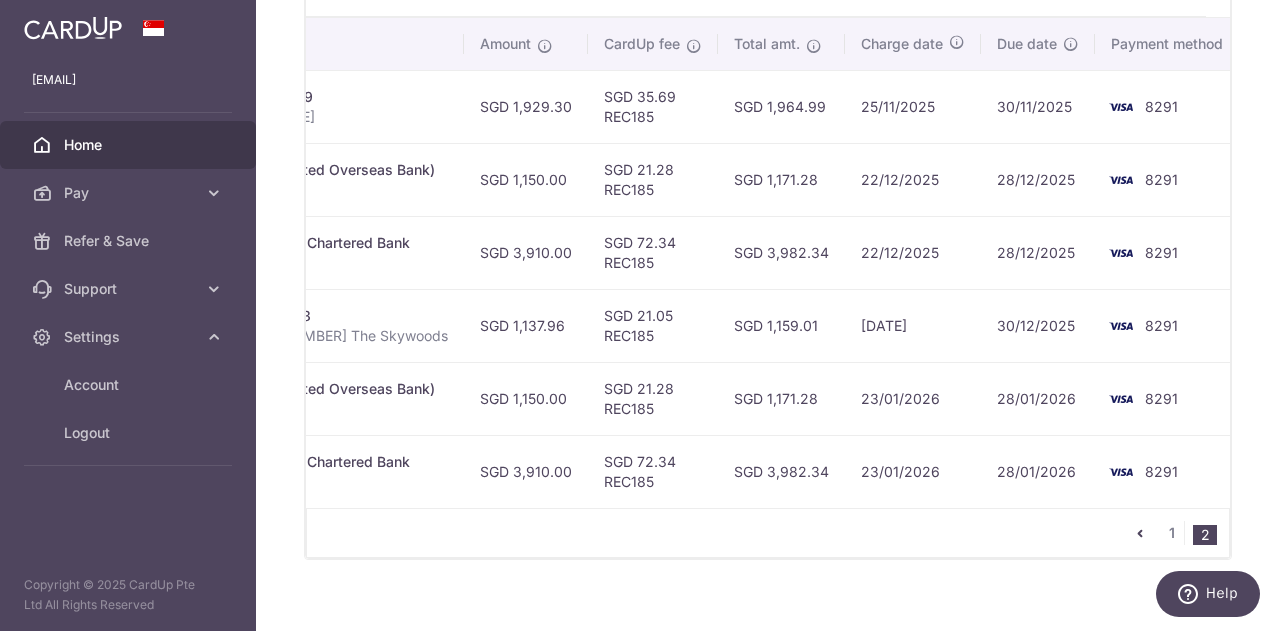 scroll, scrollTop: 0, scrollLeft: 568, axis: horizontal 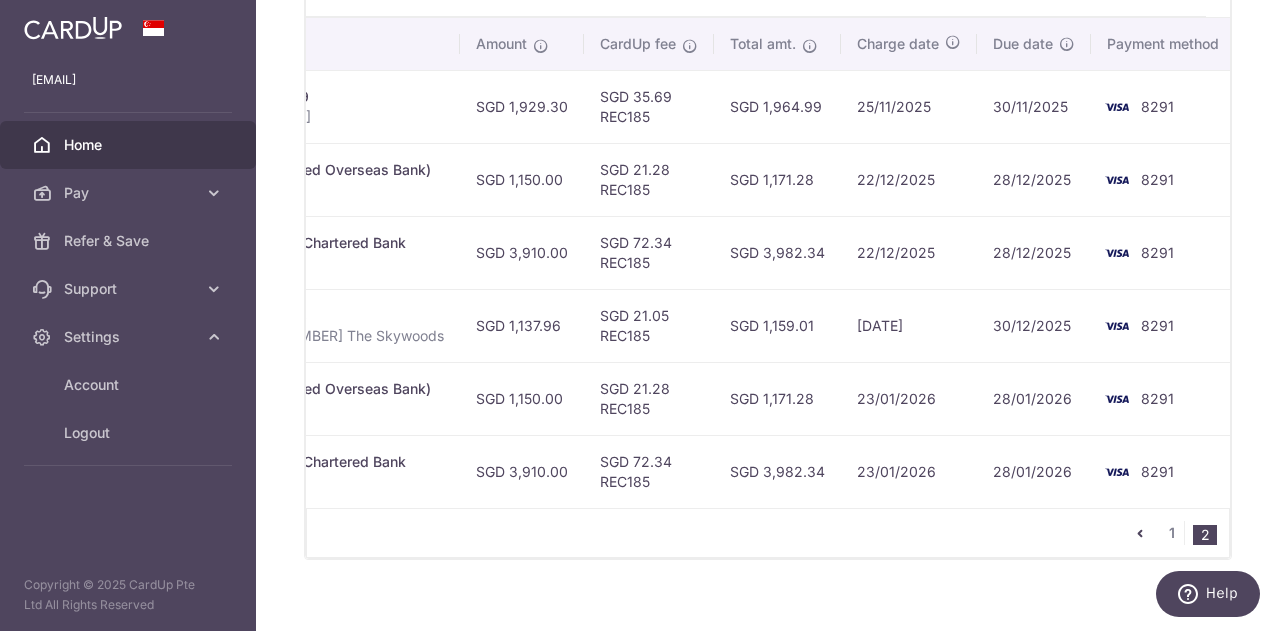 drag, startPoint x: 748, startPoint y: 465, endPoint x: 810, endPoint y: 467, distance: 62.03225 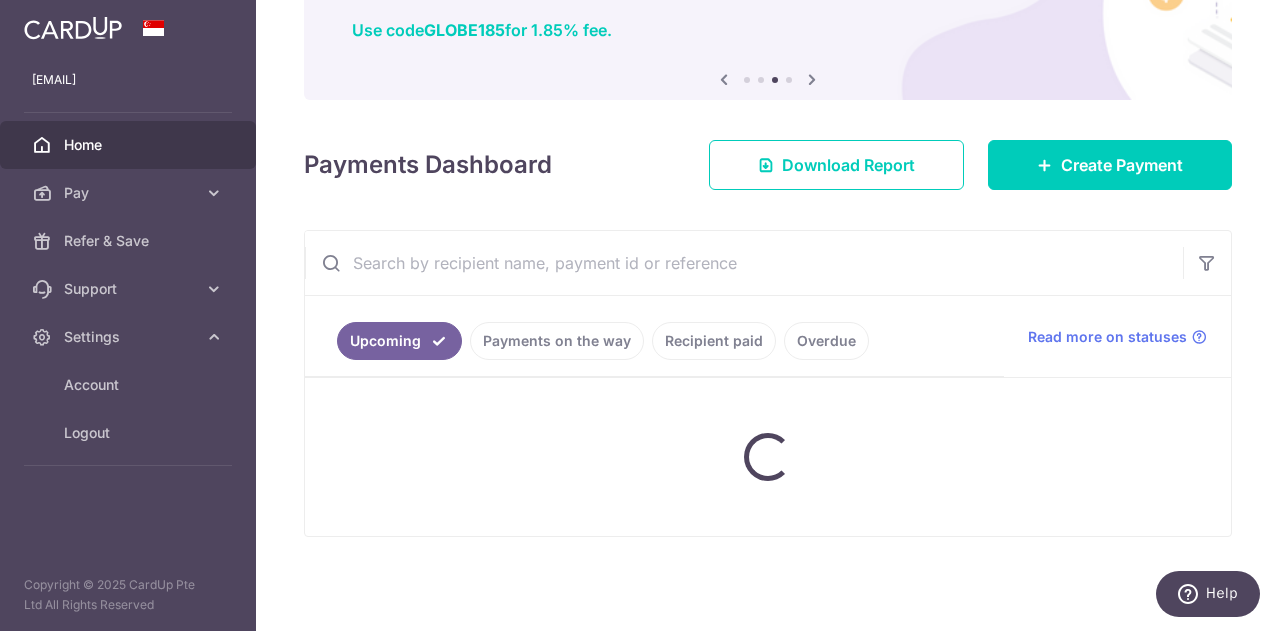 scroll, scrollTop: 152, scrollLeft: 0, axis: vertical 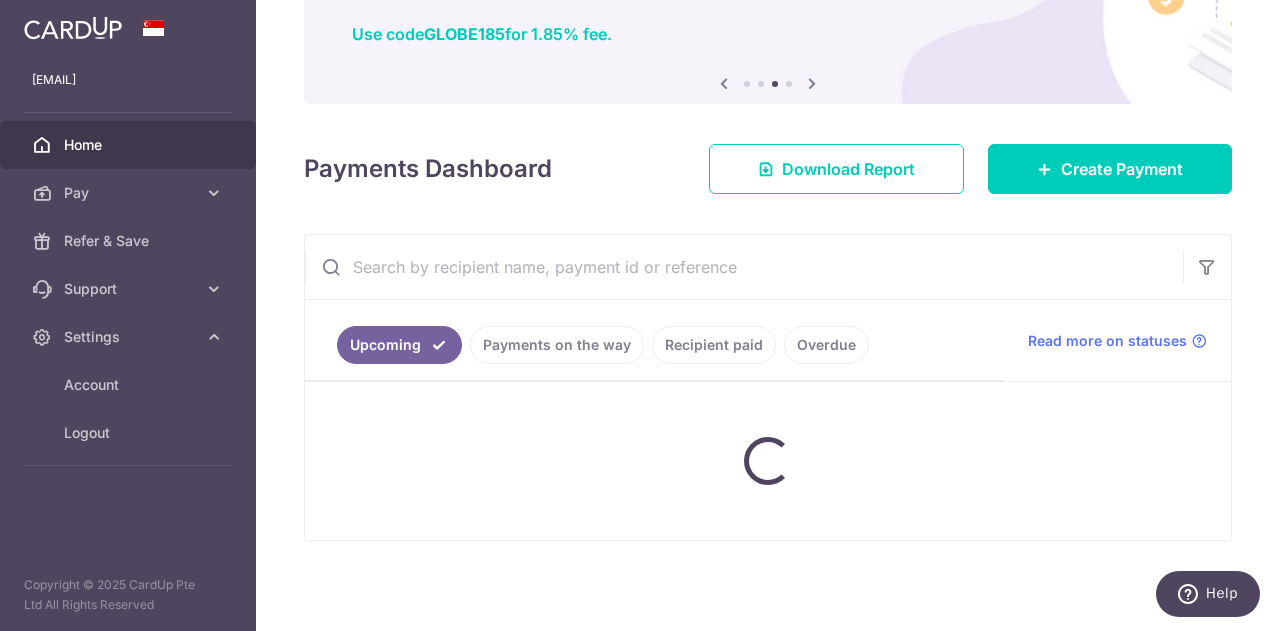 click on "×
Pause Schedule
Pause all future payments in this series
Pause just this one payment
By clicking below, you confirm you are pausing this payment to   on  . Payments can be unpaused at anytime prior to payment taken date.
Confirm
Cancel Schedule
Cancel all future payments in this series
Cancel just this one payment
Confirm
Approve Payment
Recipient Bank Details" at bounding box center (768, 315) 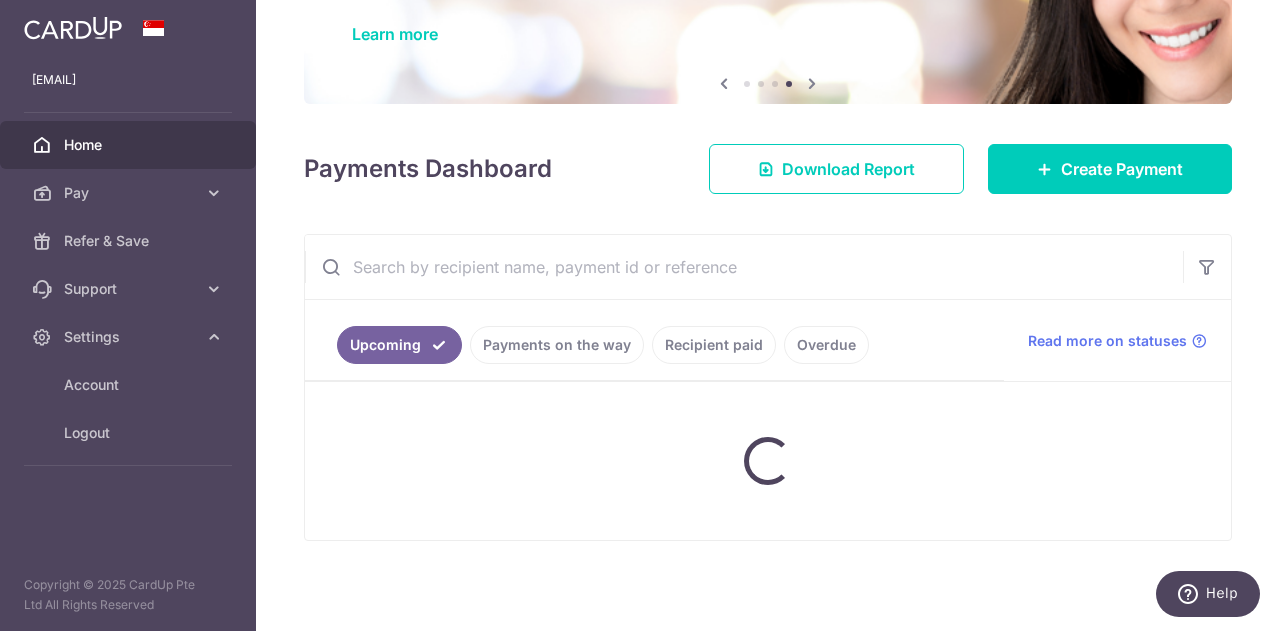 scroll, scrollTop: 0, scrollLeft: 230, axis: horizontal 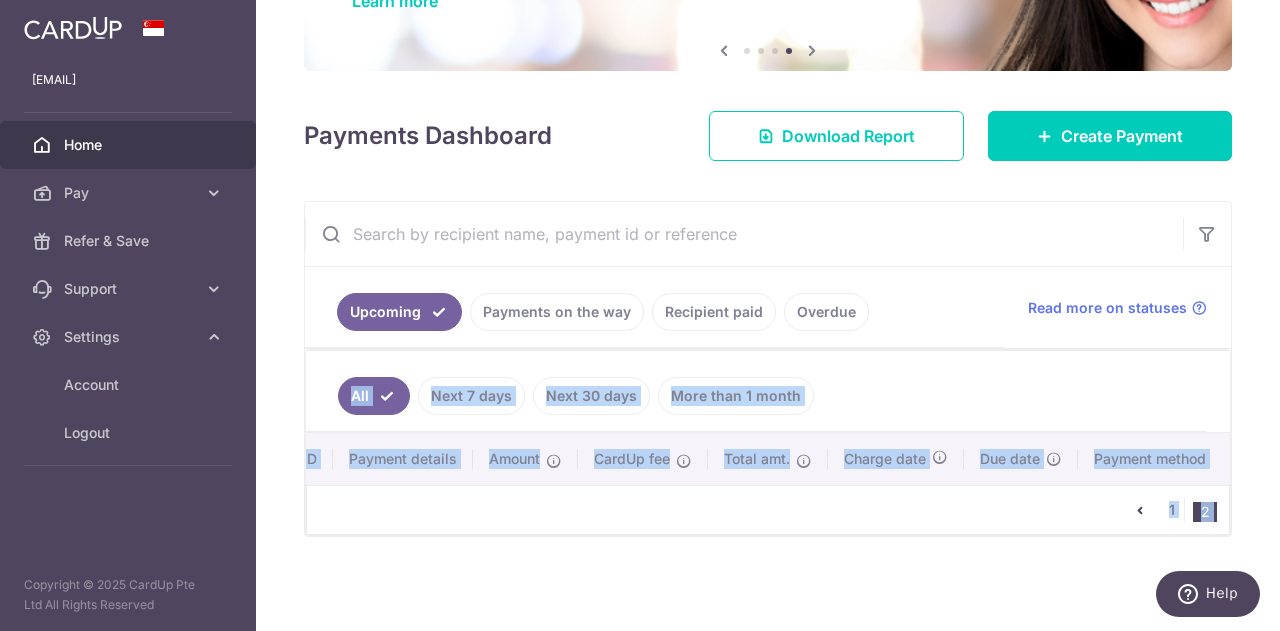click on "×
Pause Schedule
Pause all future payments in this series
Pause just this one payment
By clicking below, you confirm you are pausing this payment to   on  . Payments can be unpaused at anytime prior to payment taken date.
Confirm
Cancel Schedule
Cancel all future payments in this series
Cancel just this one payment
Confirm
Approve Payment
Recipient Bank Details" at bounding box center [768, 315] 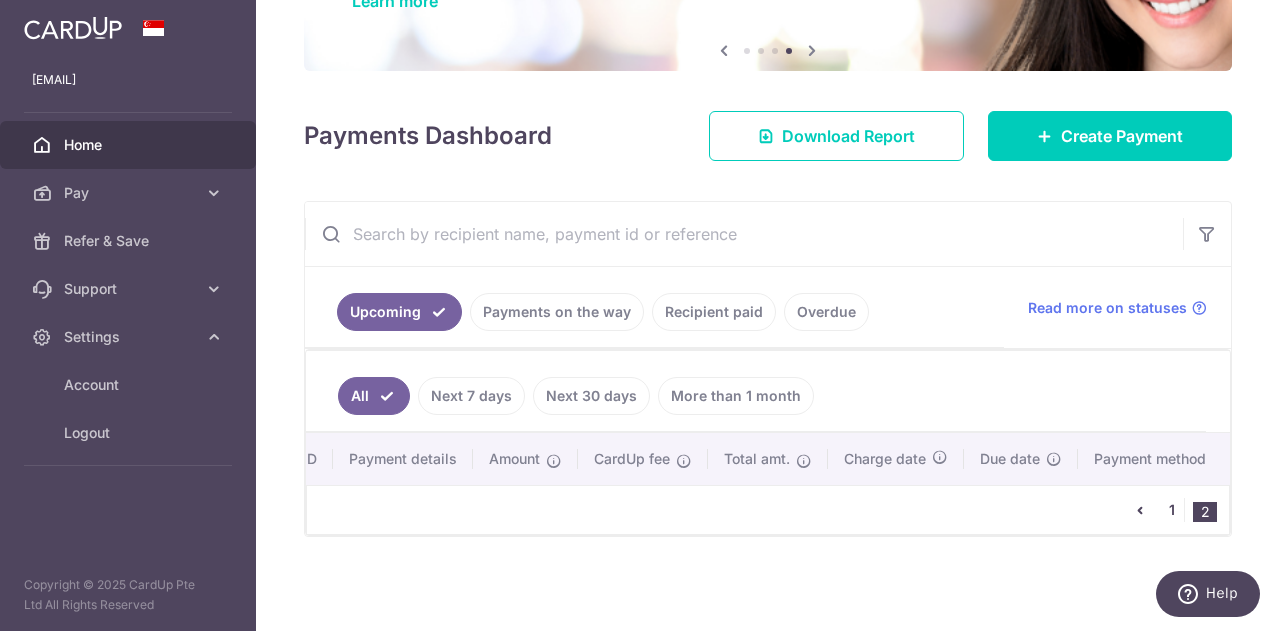 click on "1" at bounding box center (1172, 510) 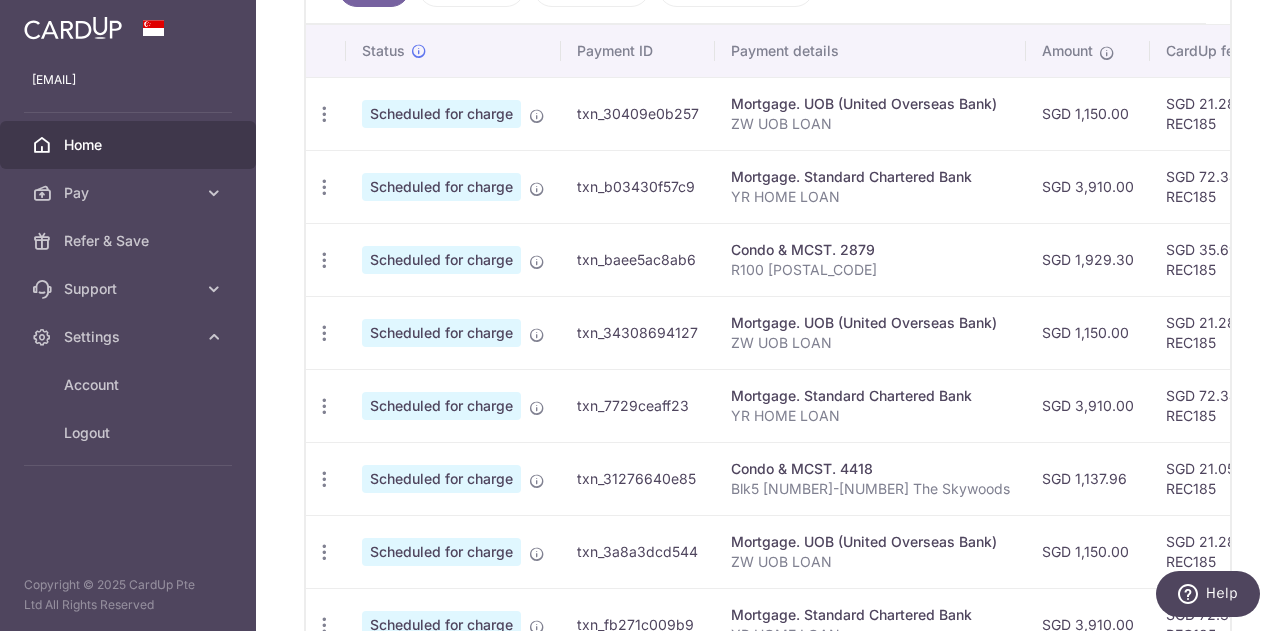 scroll, scrollTop: 415, scrollLeft: 0, axis: vertical 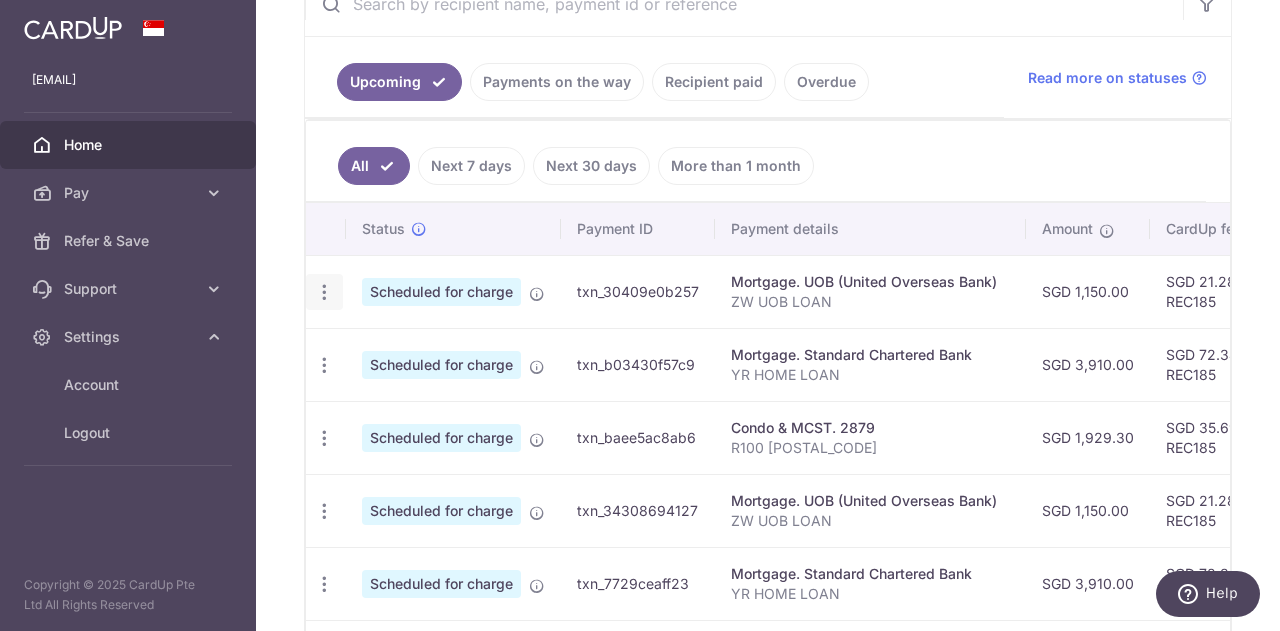 click at bounding box center [324, 292] 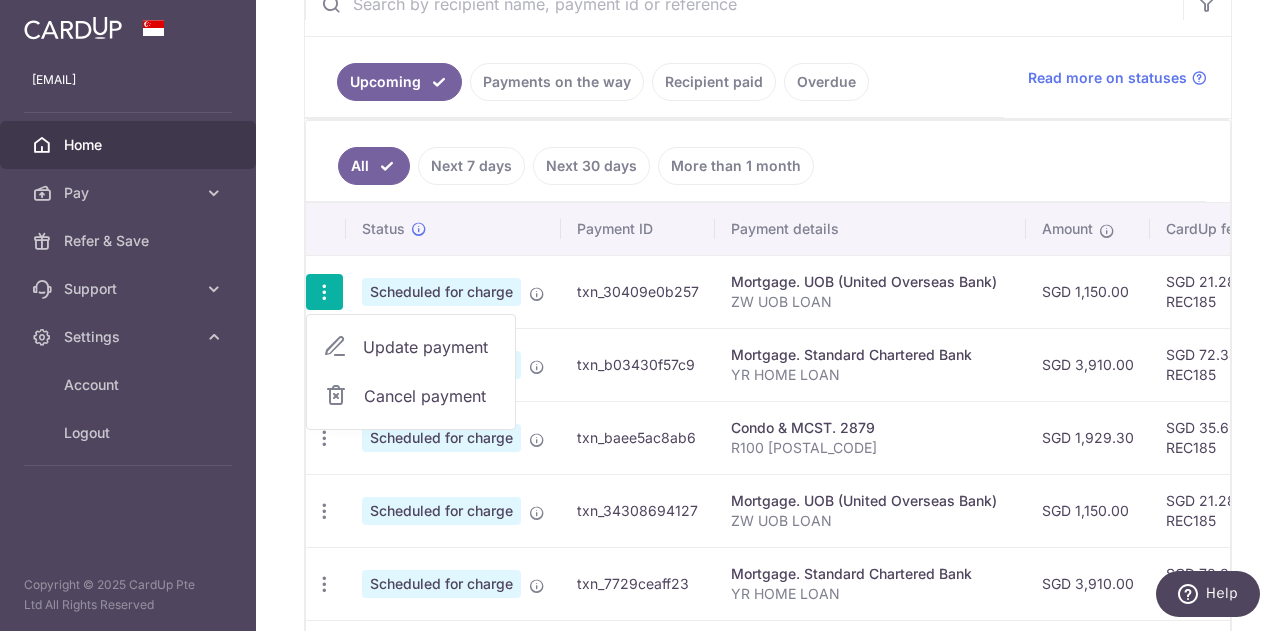 click on "Update payment" at bounding box center [431, 347] 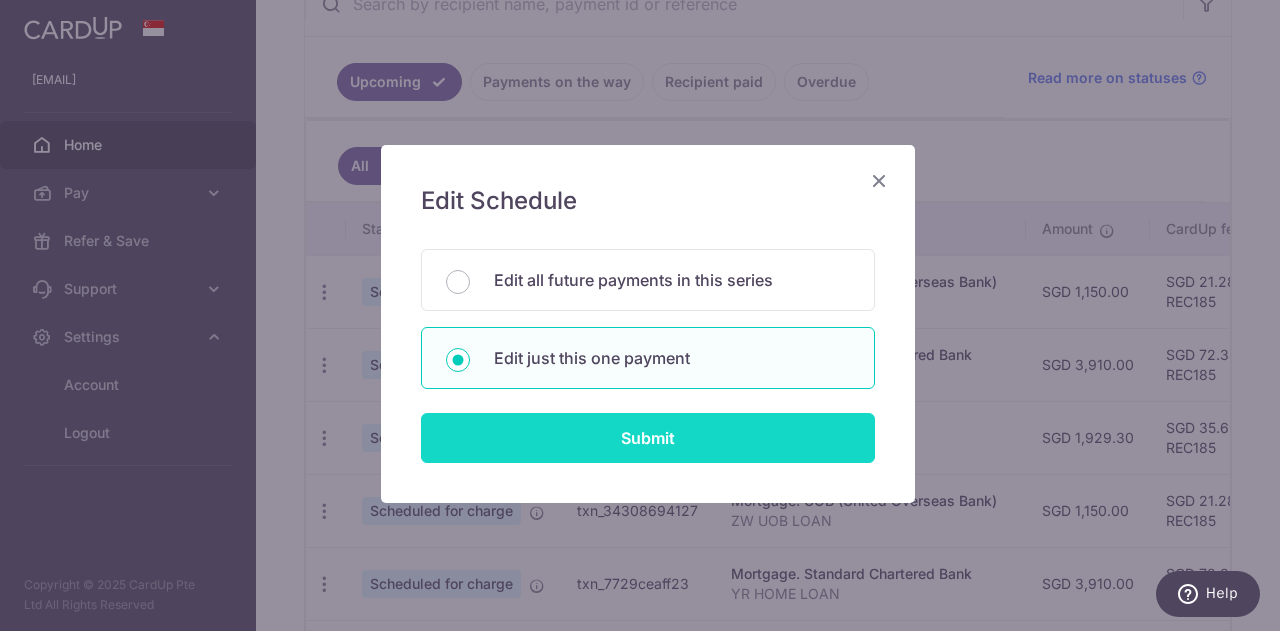 click on "Submit" at bounding box center [648, 438] 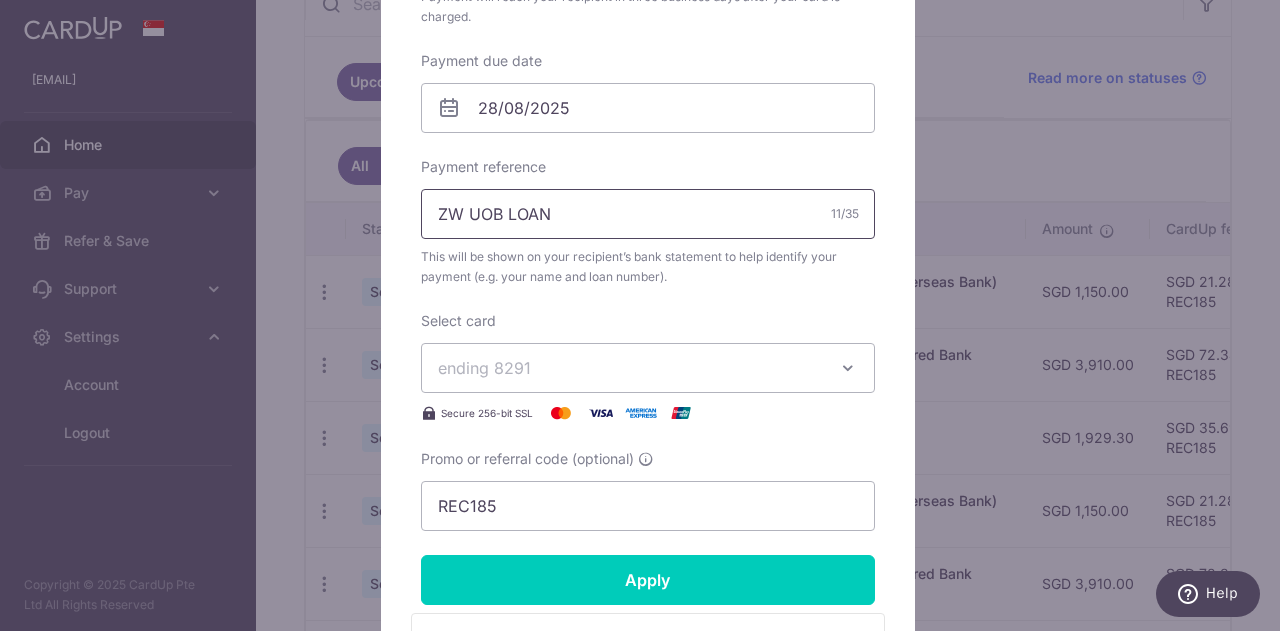 scroll, scrollTop: 800, scrollLeft: 0, axis: vertical 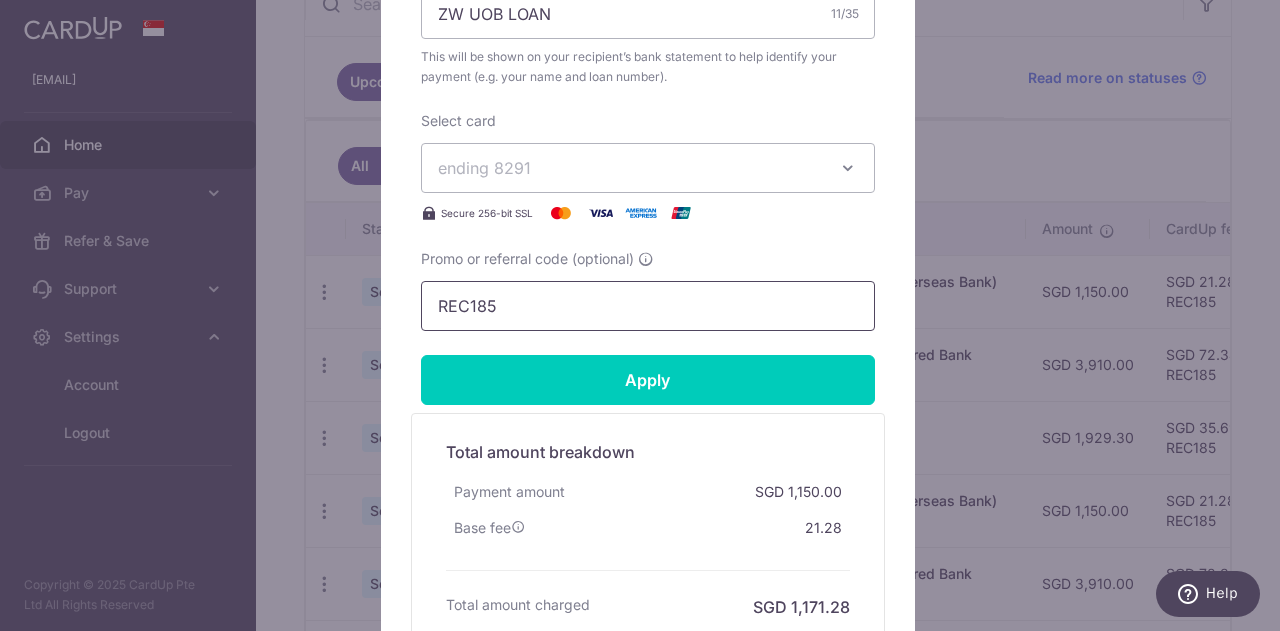 drag, startPoint x: 665, startPoint y: 313, endPoint x: 392, endPoint y: 332, distance: 273.66037 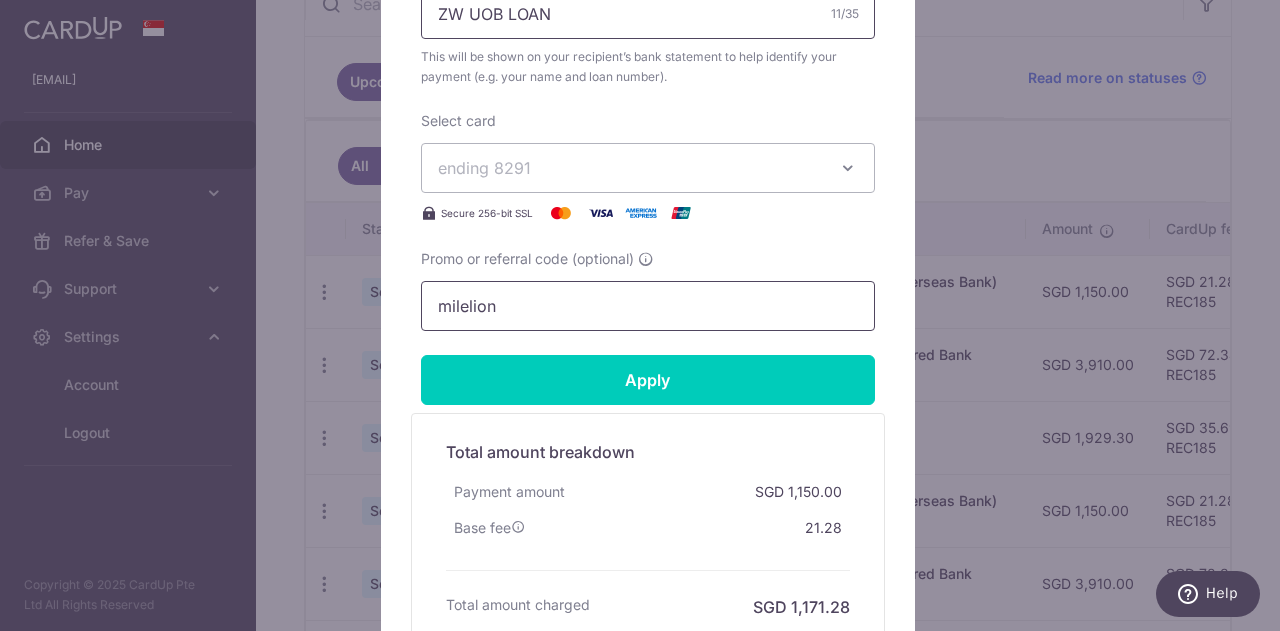 type on "milelion" 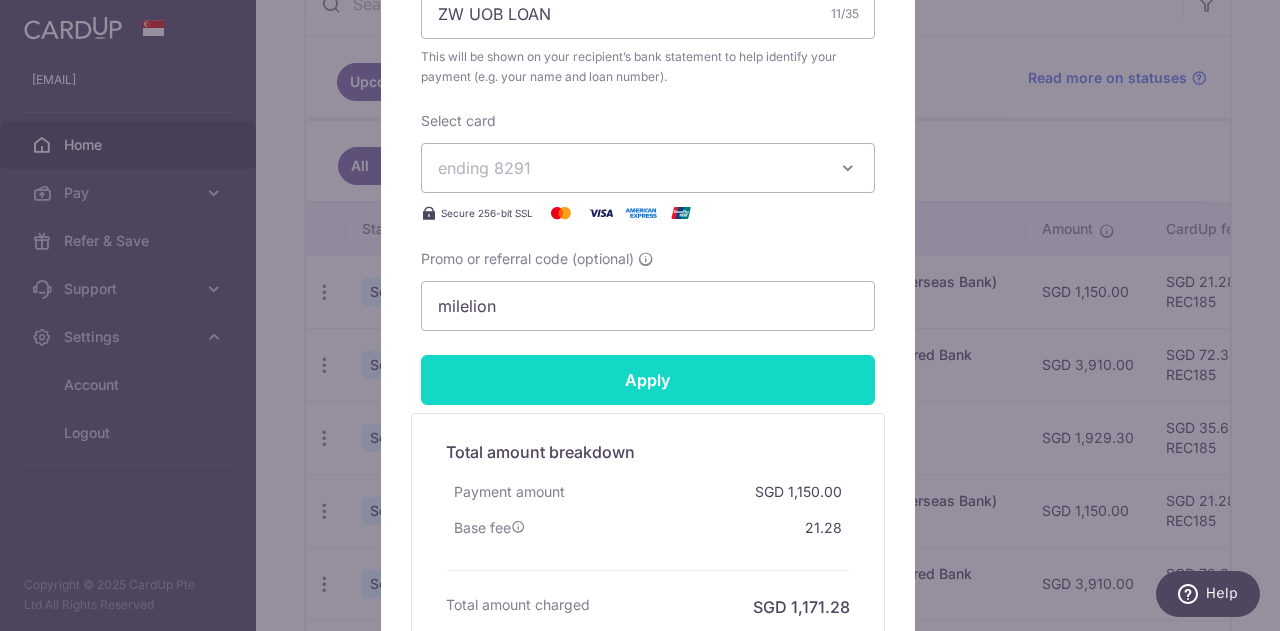click on "Apply" at bounding box center (648, 380) 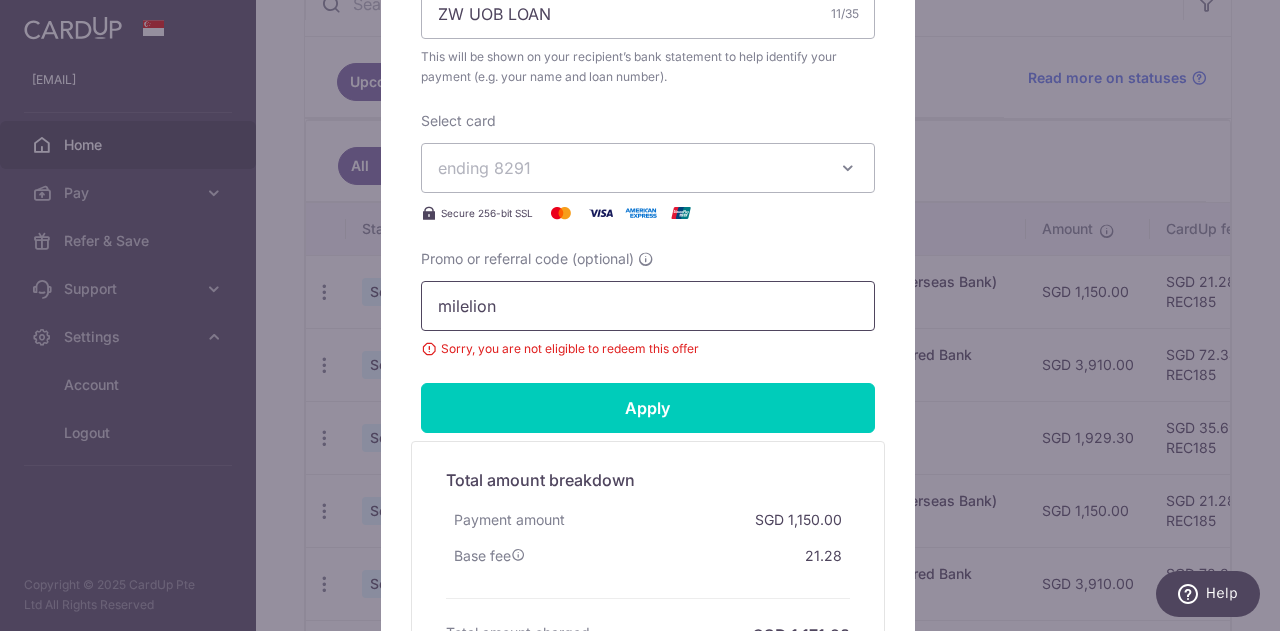 click on "milelion" at bounding box center [648, 306] 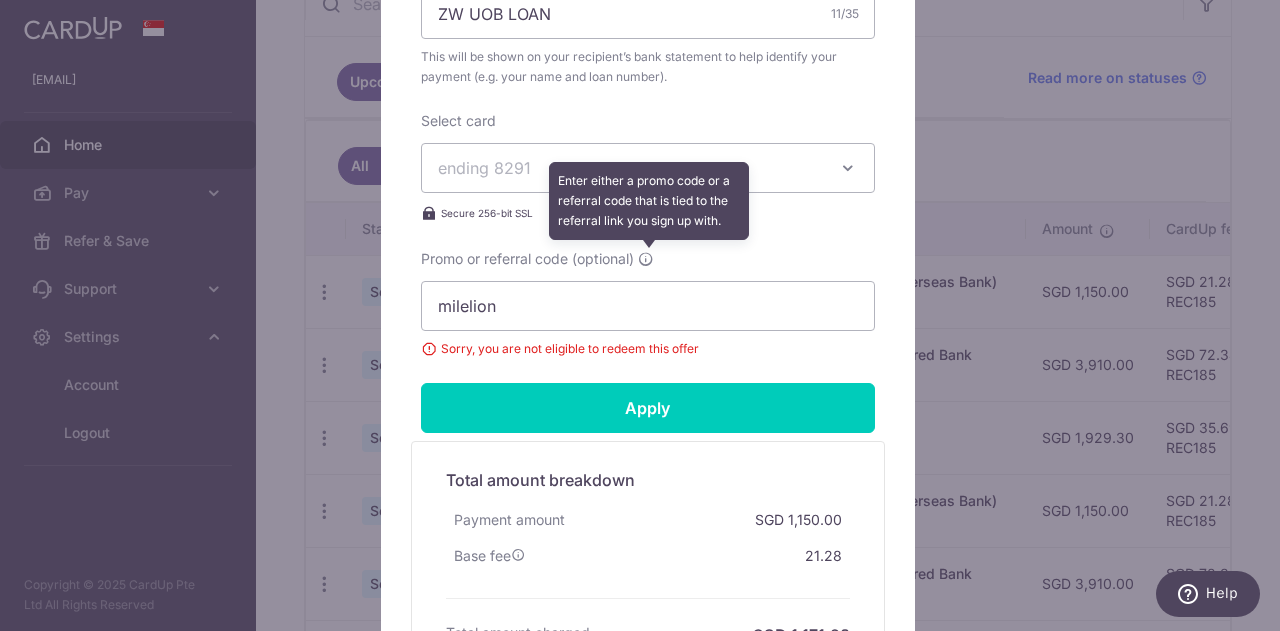 click at bounding box center [646, 259] 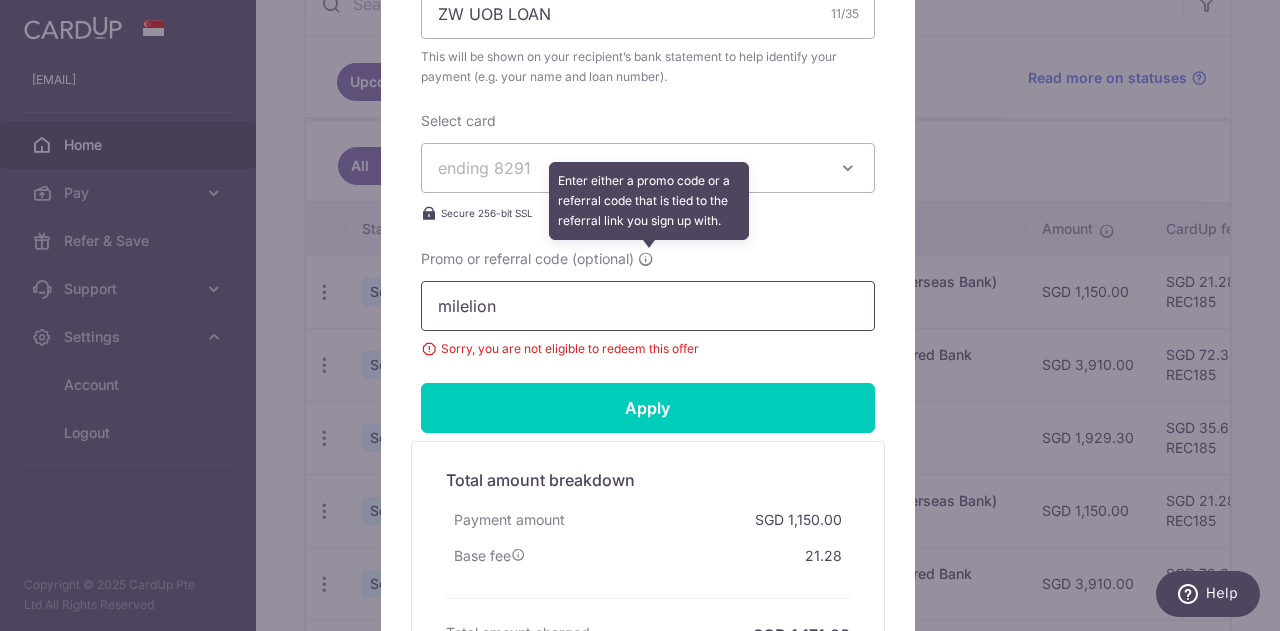click on "milelion" at bounding box center [648, 306] 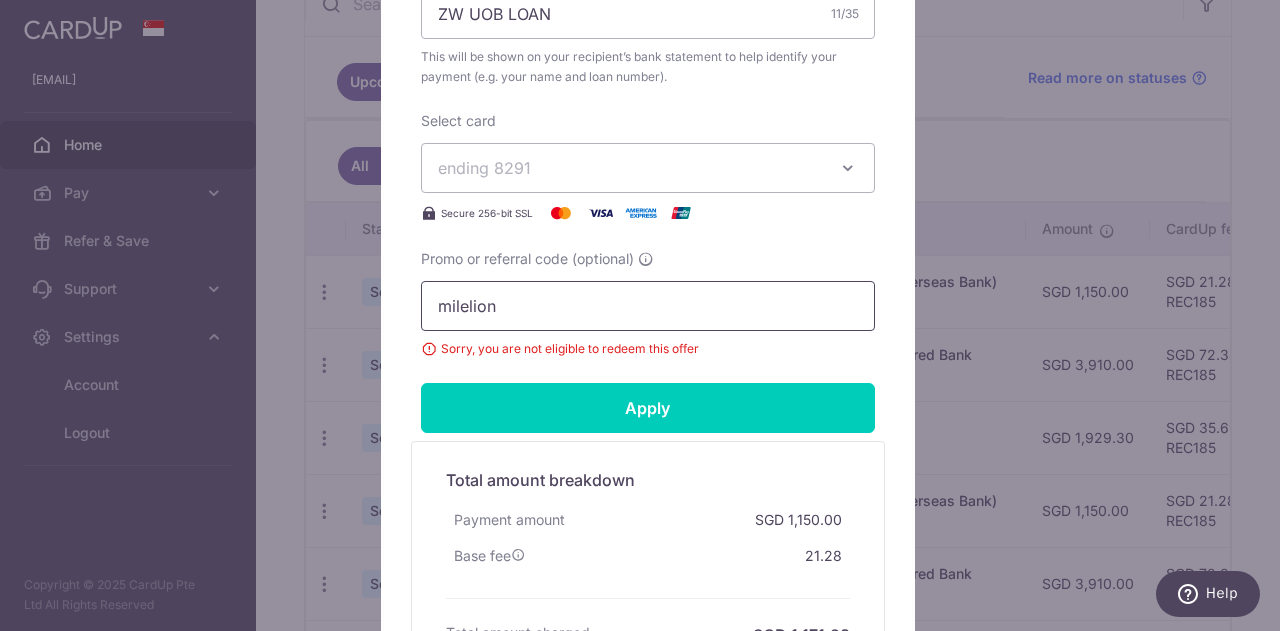 click on "milelion" at bounding box center (648, 306) 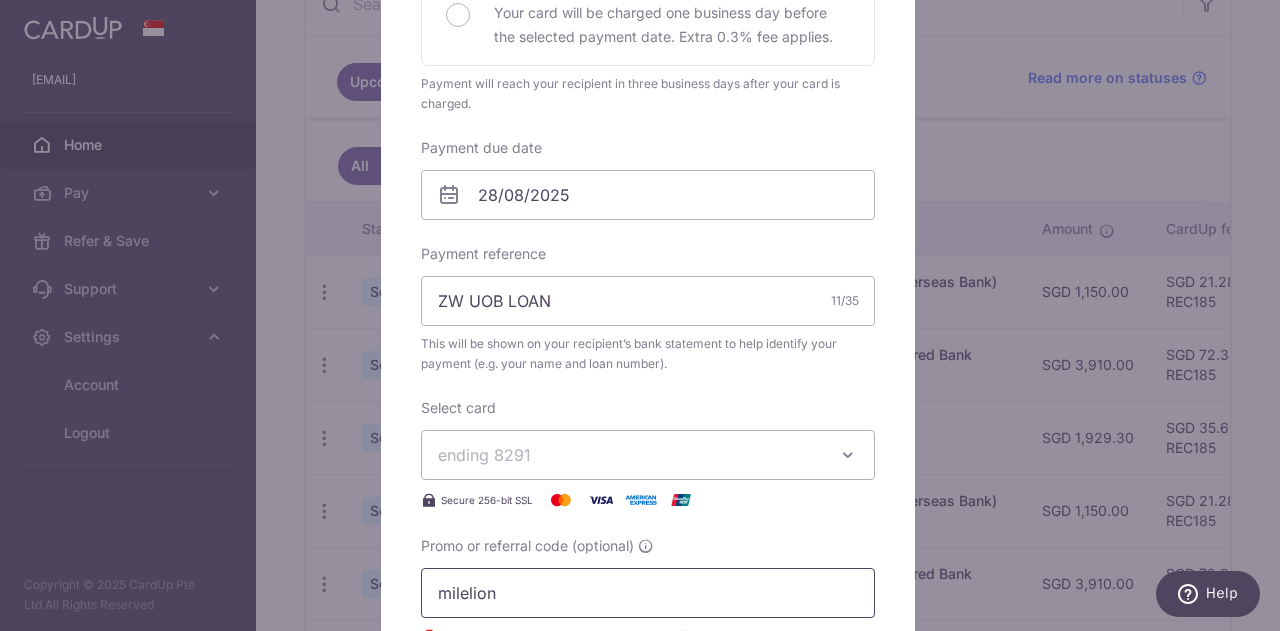 scroll, scrollTop: 613, scrollLeft: 0, axis: vertical 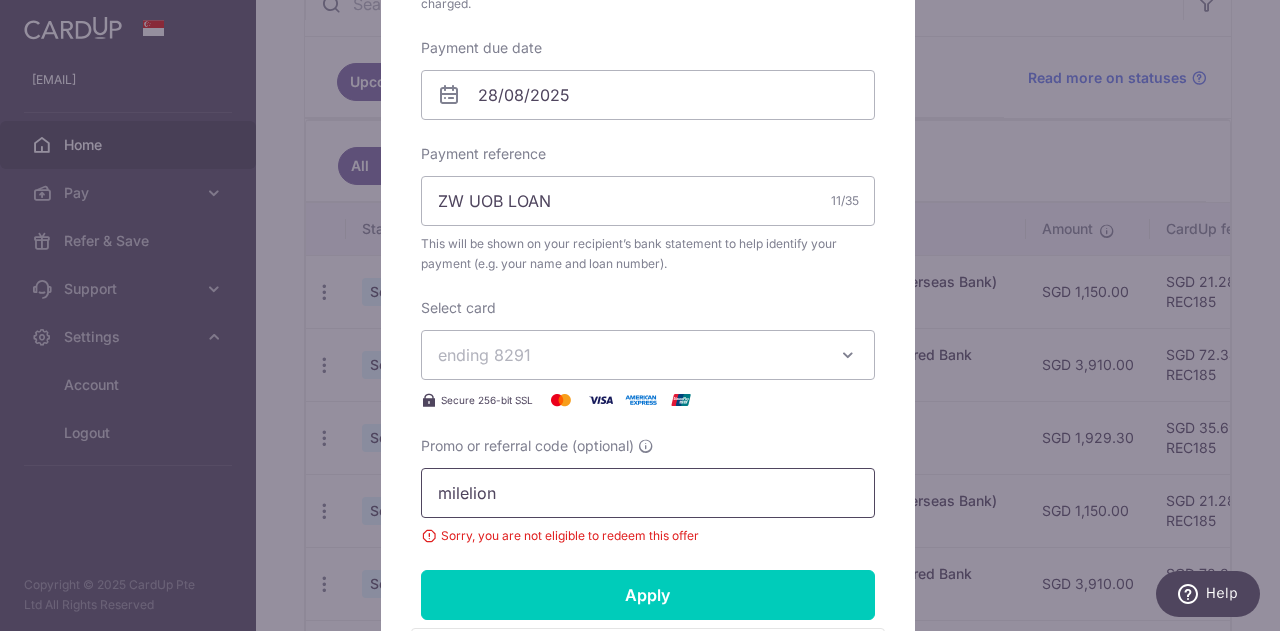 click on "milelion" at bounding box center (648, 493) 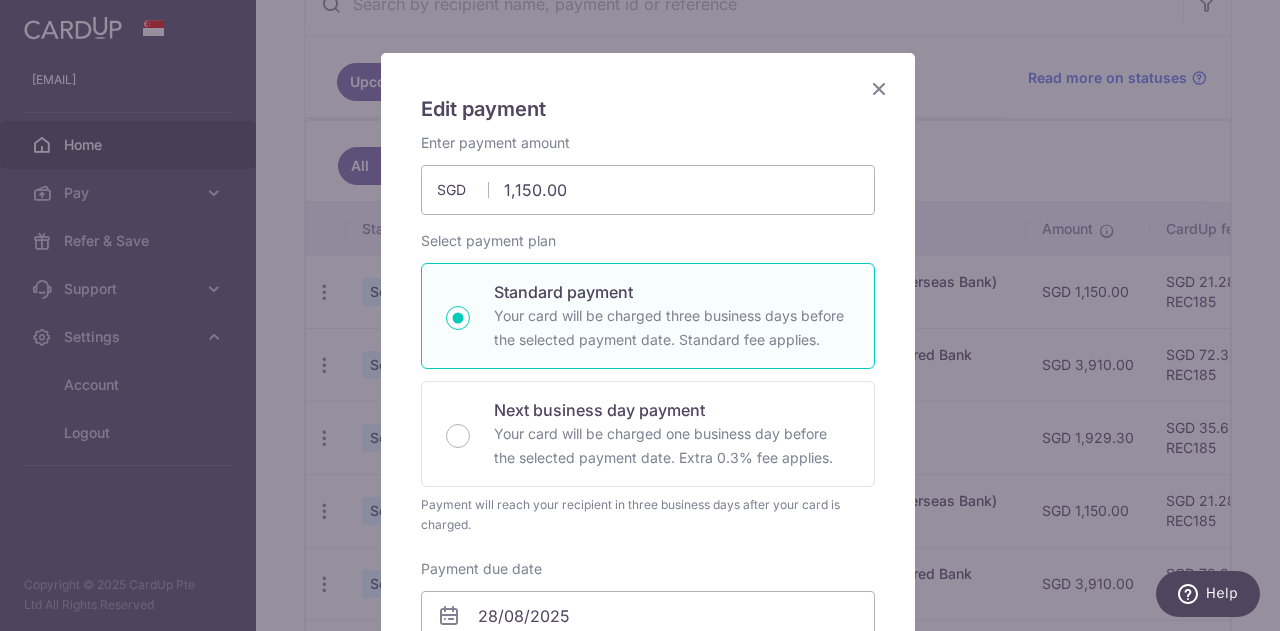 scroll, scrollTop: 0, scrollLeft: 0, axis: both 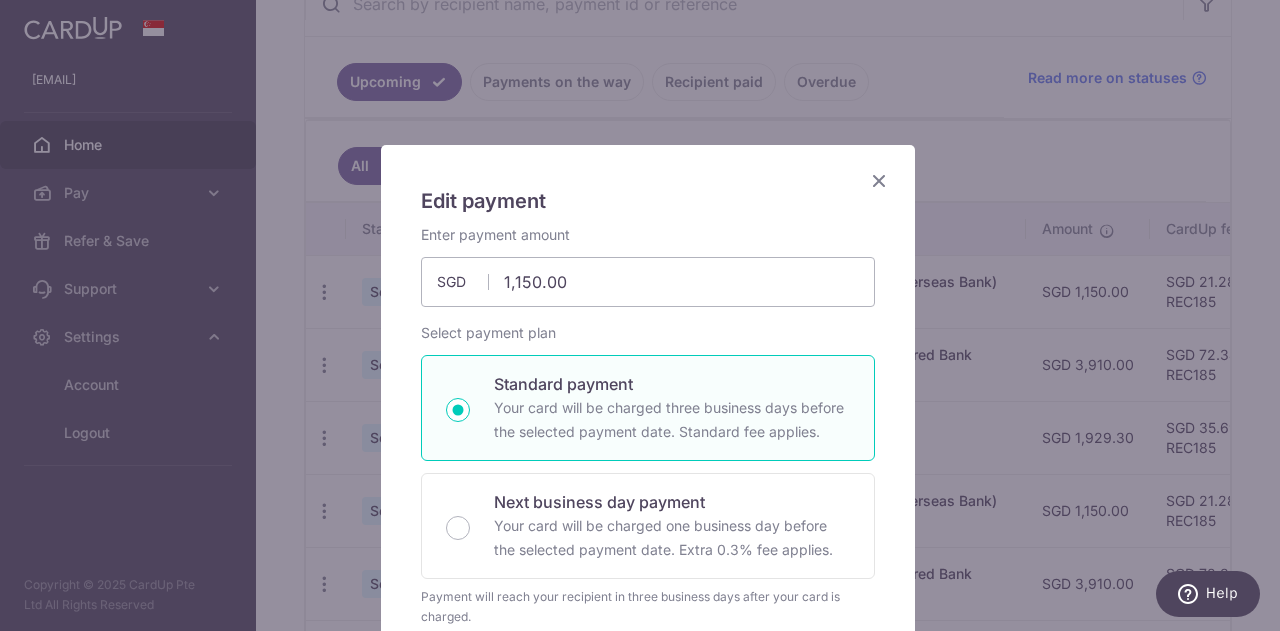 click at bounding box center (879, 180) 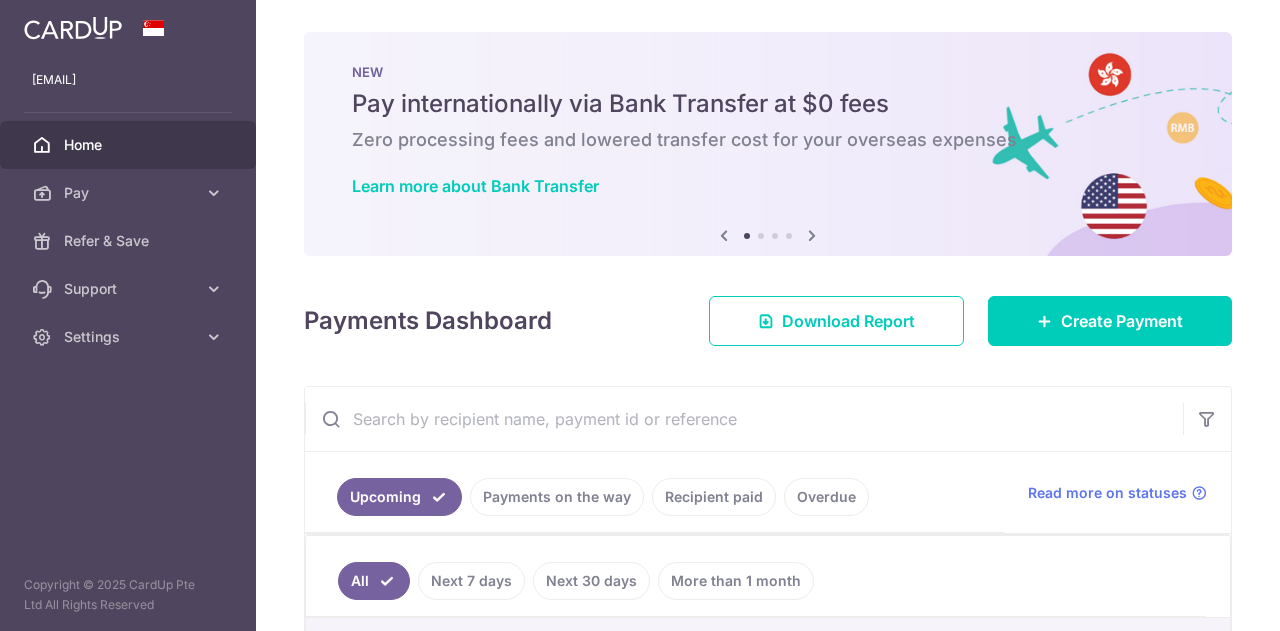 scroll, scrollTop: 0, scrollLeft: 0, axis: both 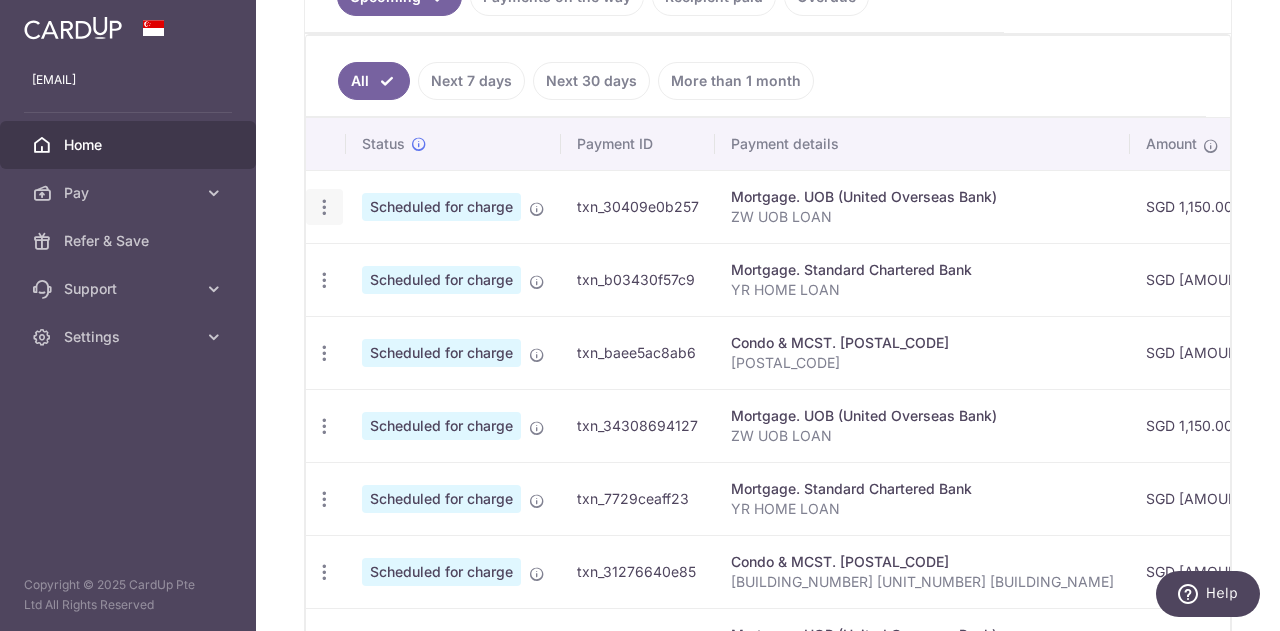 click at bounding box center [324, 207] 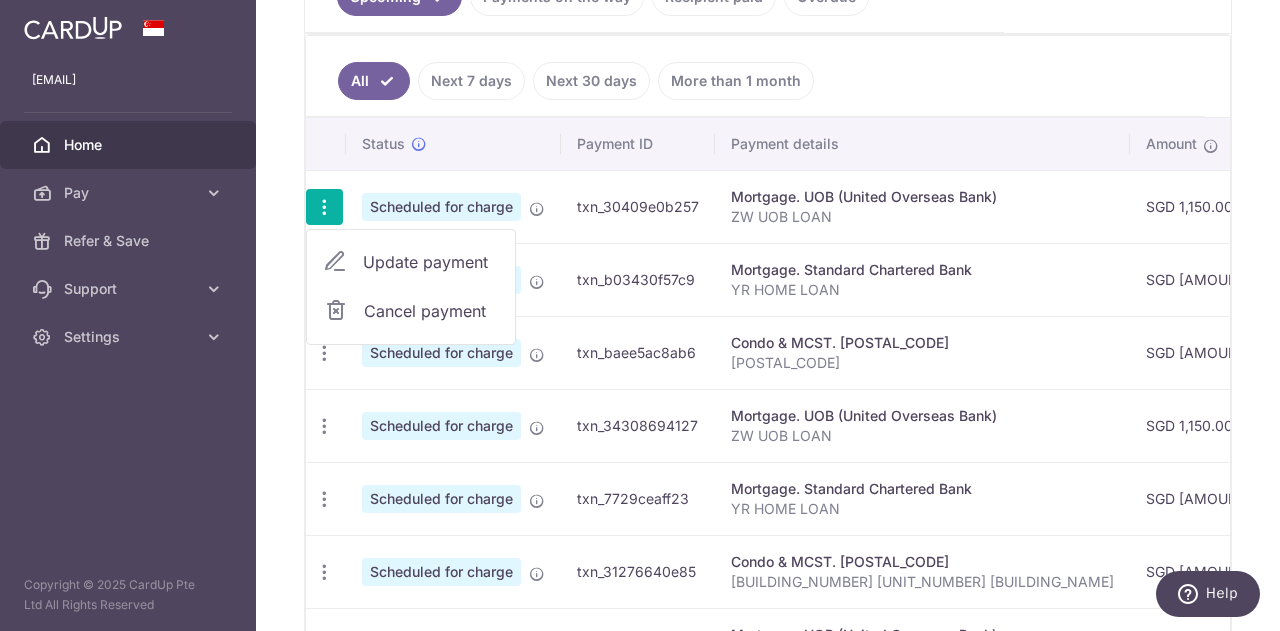click on "Update payment" at bounding box center (431, 262) 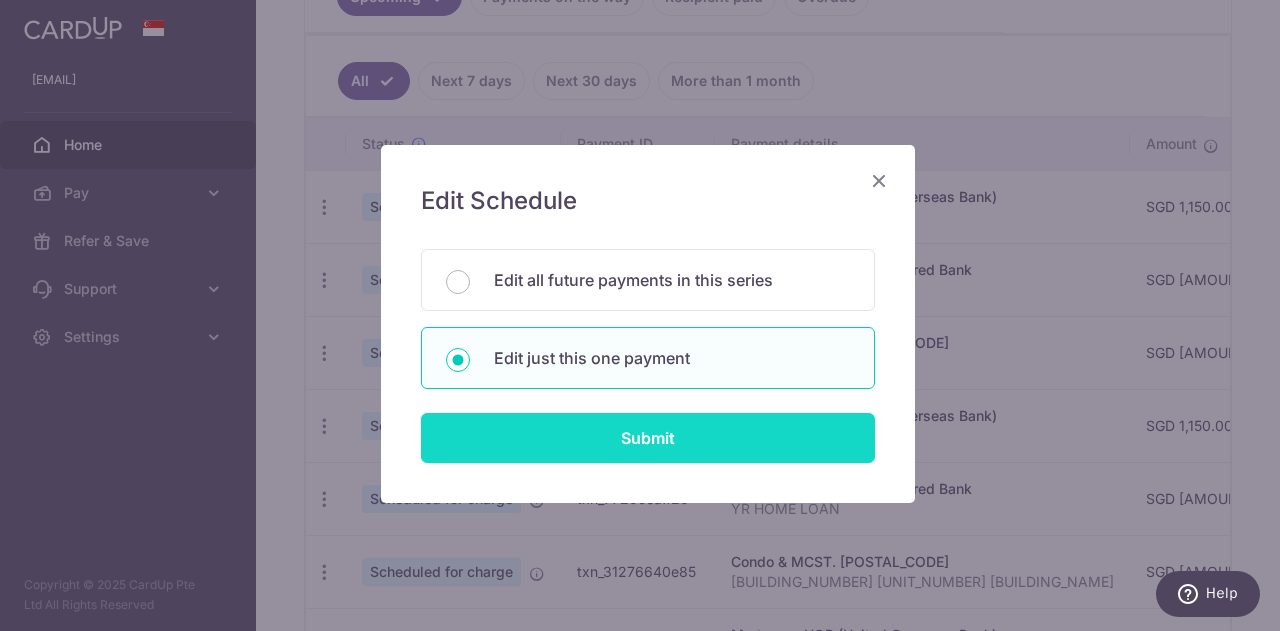 click on "Submit" at bounding box center (648, 438) 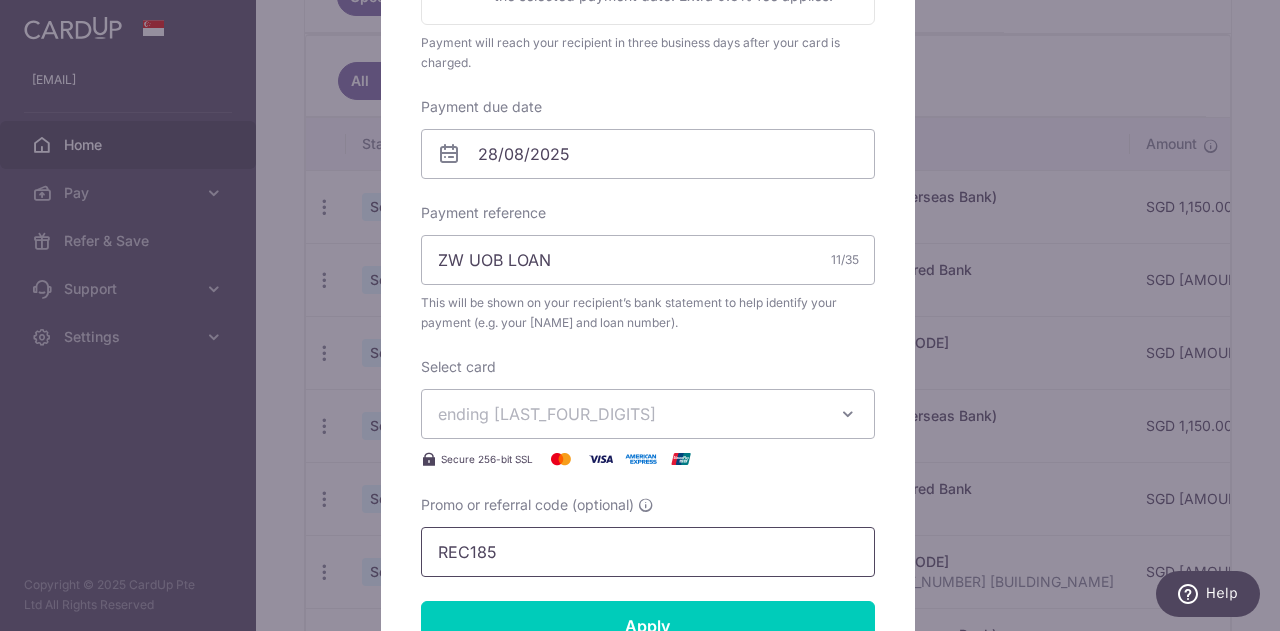 scroll, scrollTop: 800, scrollLeft: 0, axis: vertical 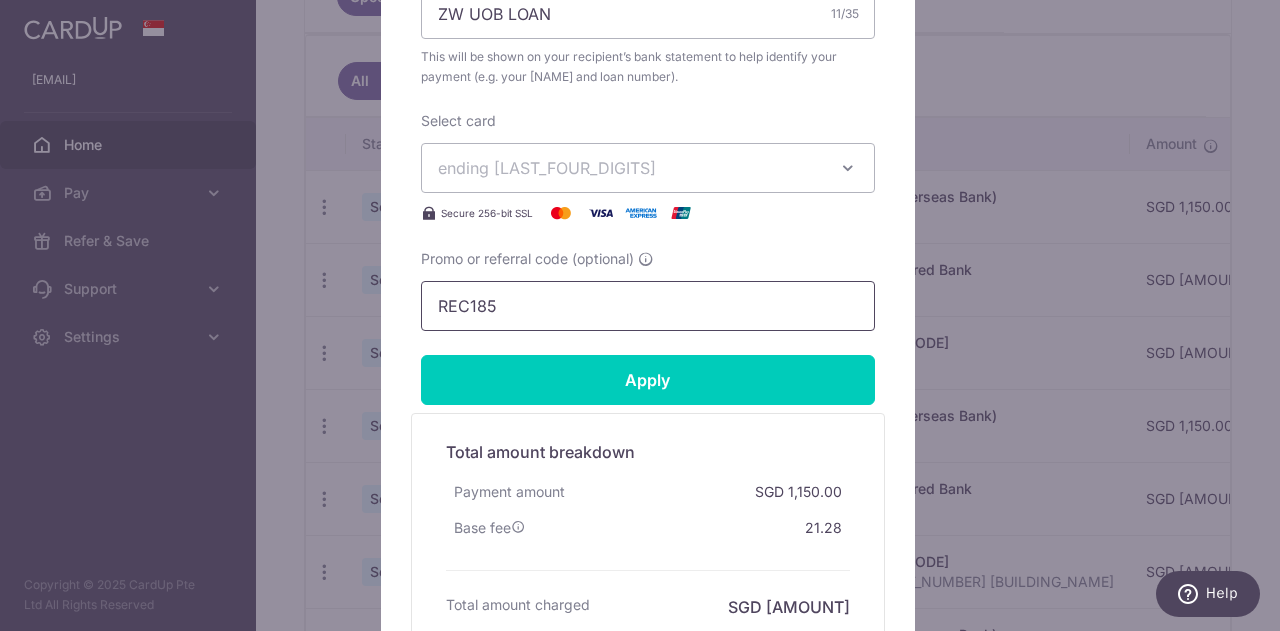 drag, startPoint x: 588, startPoint y: 302, endPoint x: 275, endPoint y: 294, distance: 313.10223 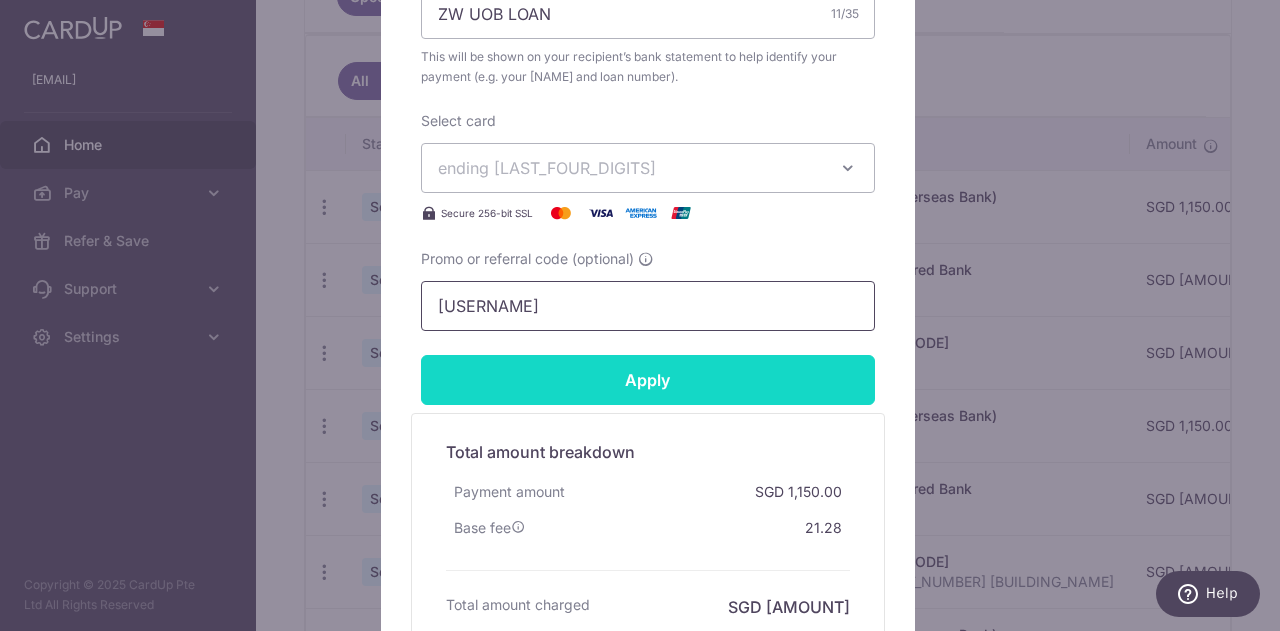 type on "xiaofengy21" 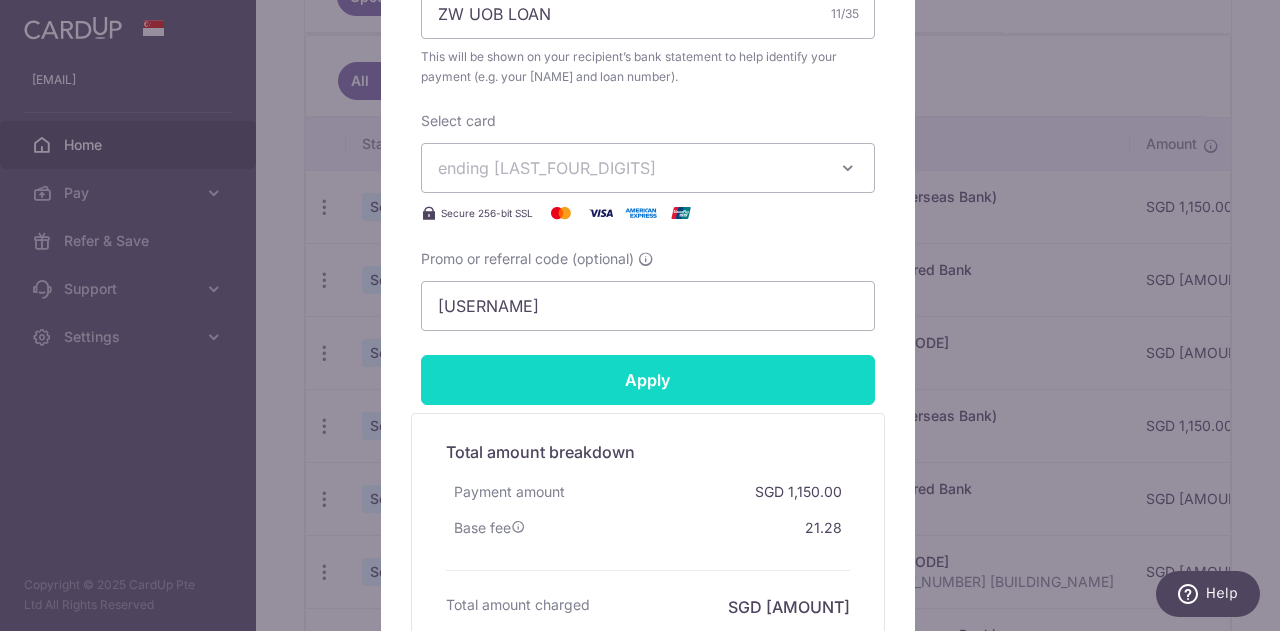click on "Apply" at bounding box center [648, 380] 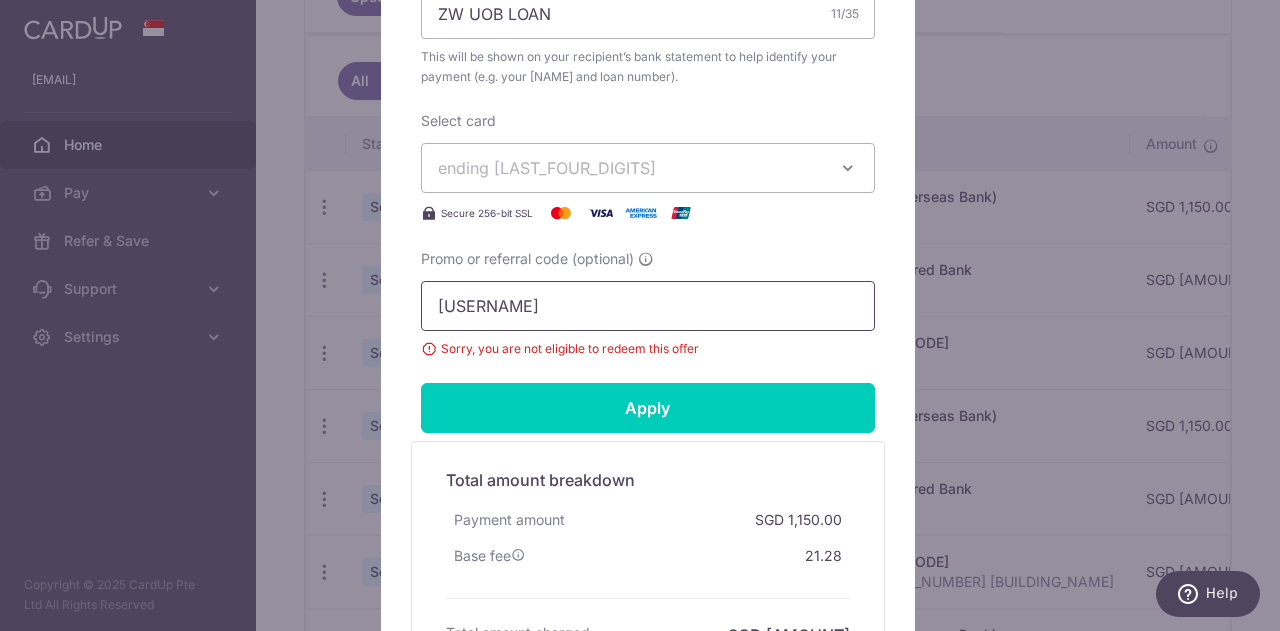 drag, startPoint x: 566, startPoint y: 303, endPoint x: 349, endPoint y: 319, distance: 217.58907 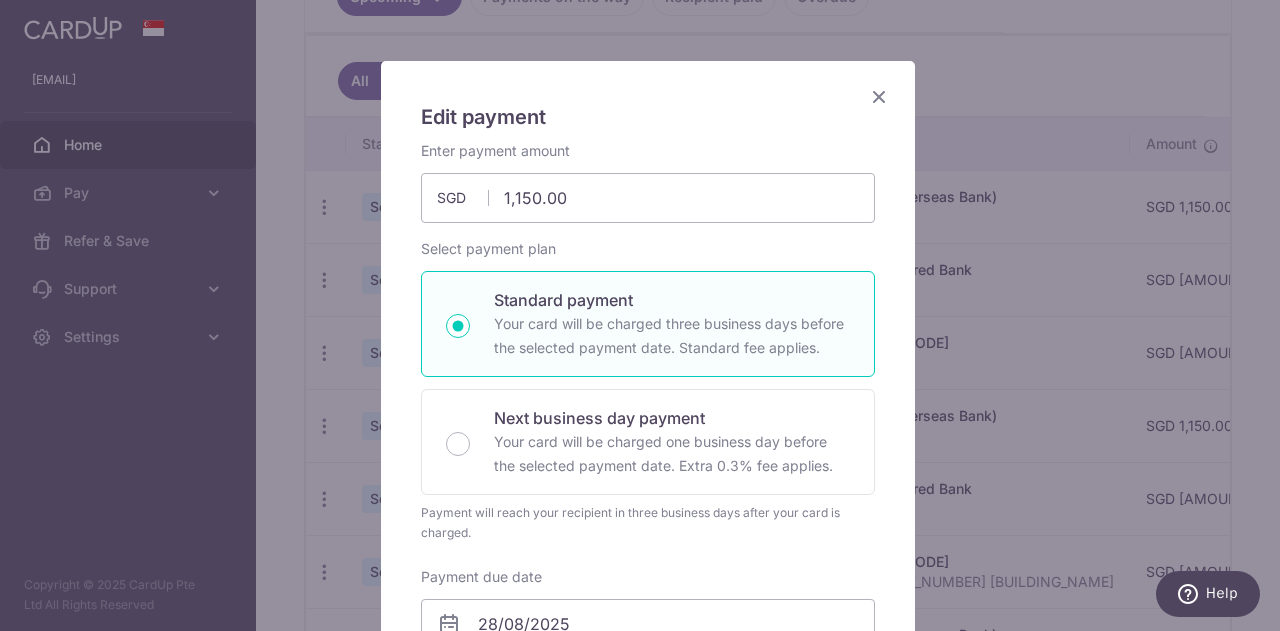 scroll, scrollTop: 0, scrollLeft: 0, axis: both 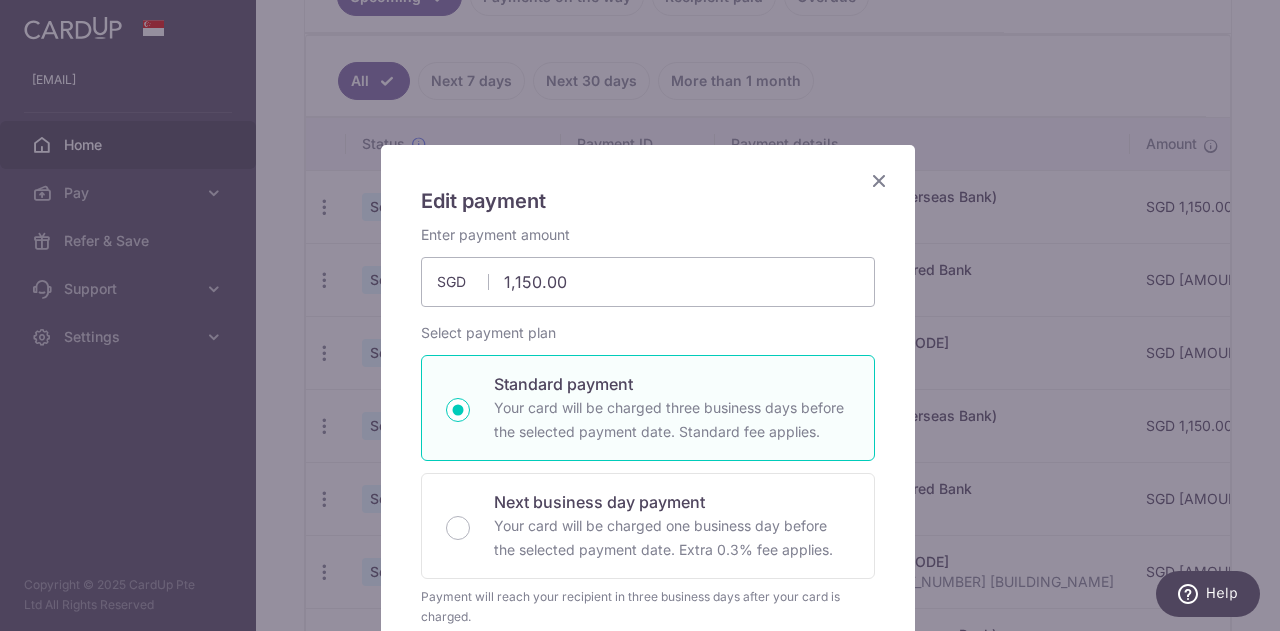 type 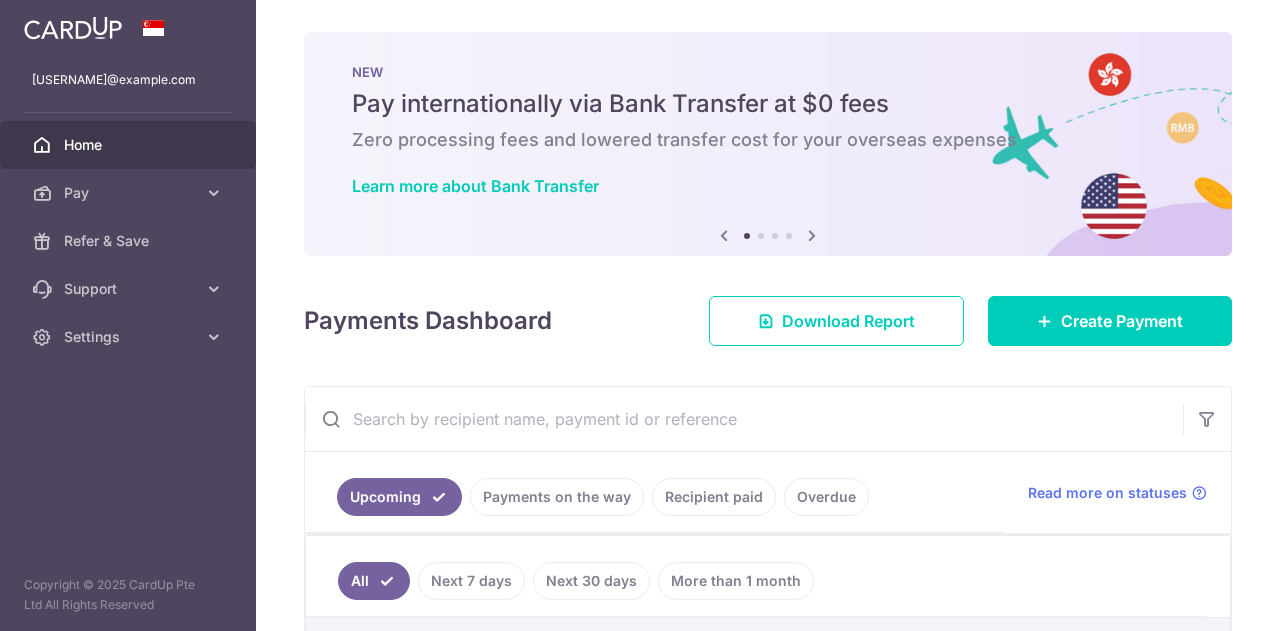 scroll, scrollTop: 0, scrollLeft: 0, axis: both 